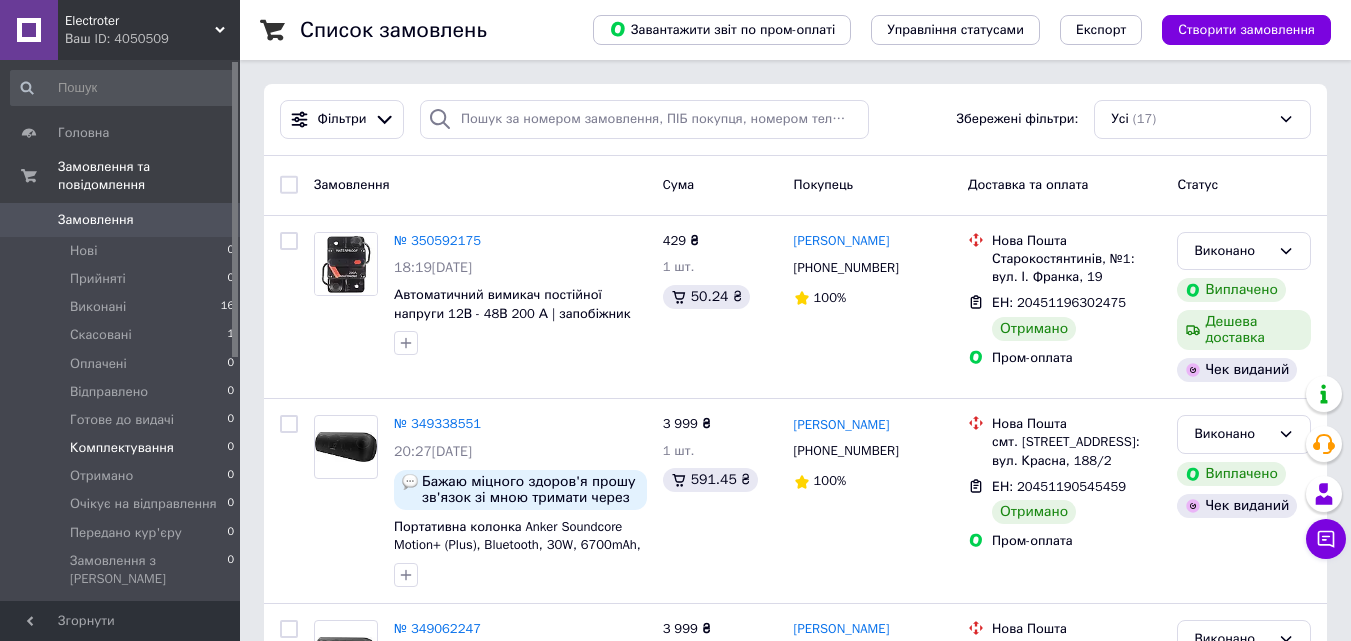 scroll, scrollTop: 0, scrollLeft: 0, axis: both 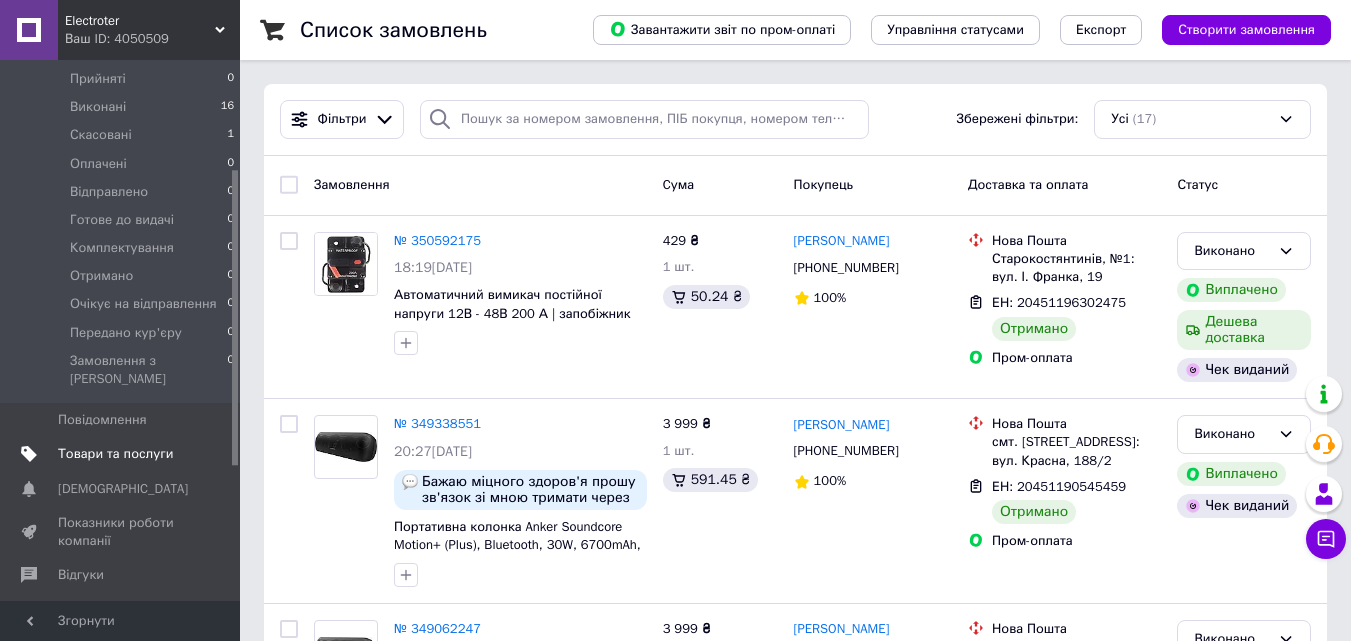 click on "Товари та послуги" at bounding box center (115, 454) 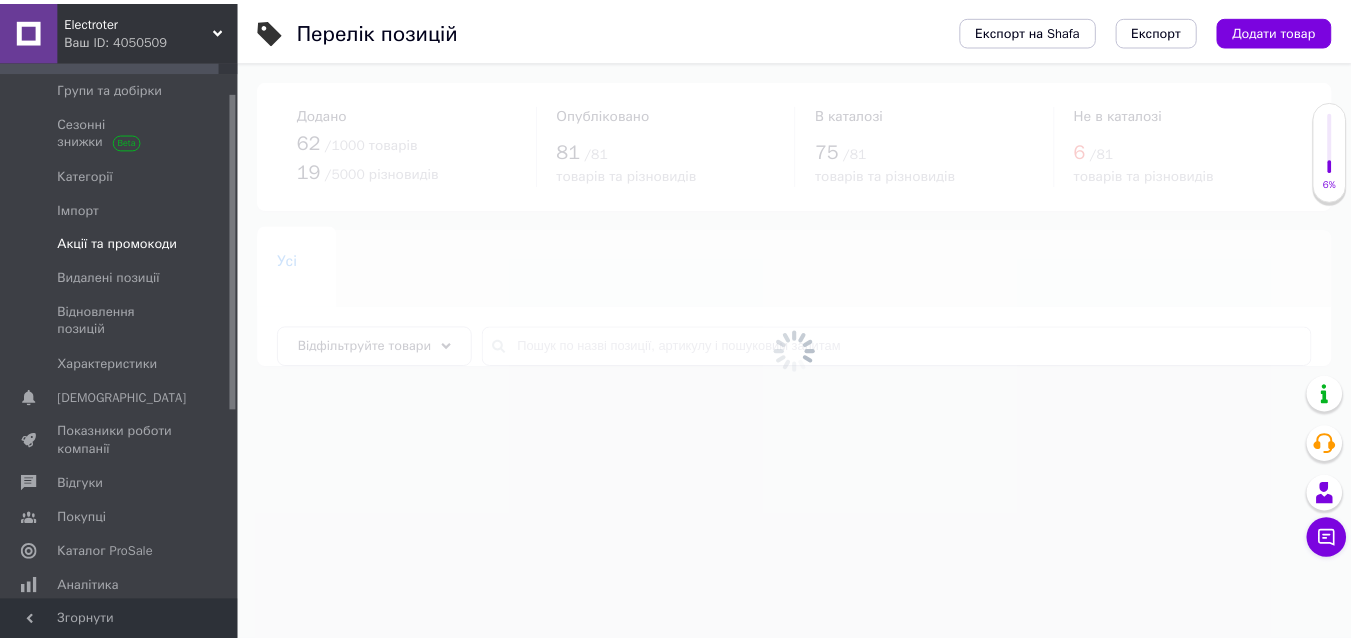 scroll, scrollTop: 0, scrollLeft: 0, axis: both 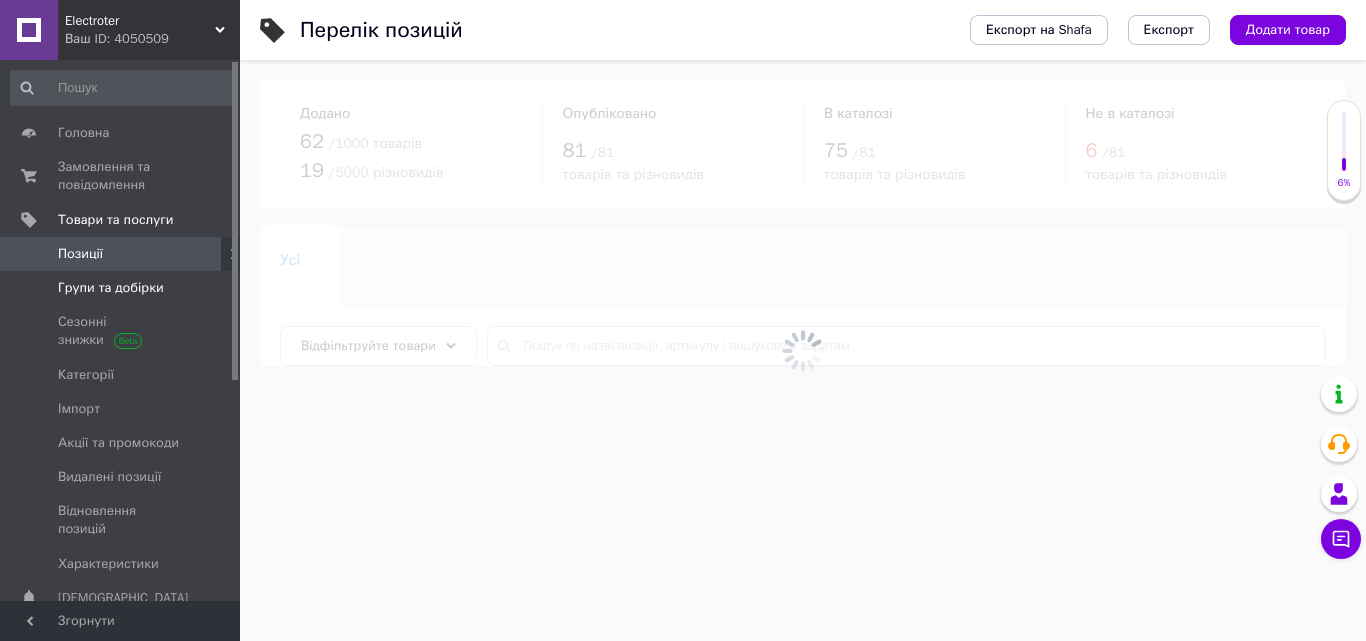 click on "Групи та добірки" at bounding box center [111, 288] 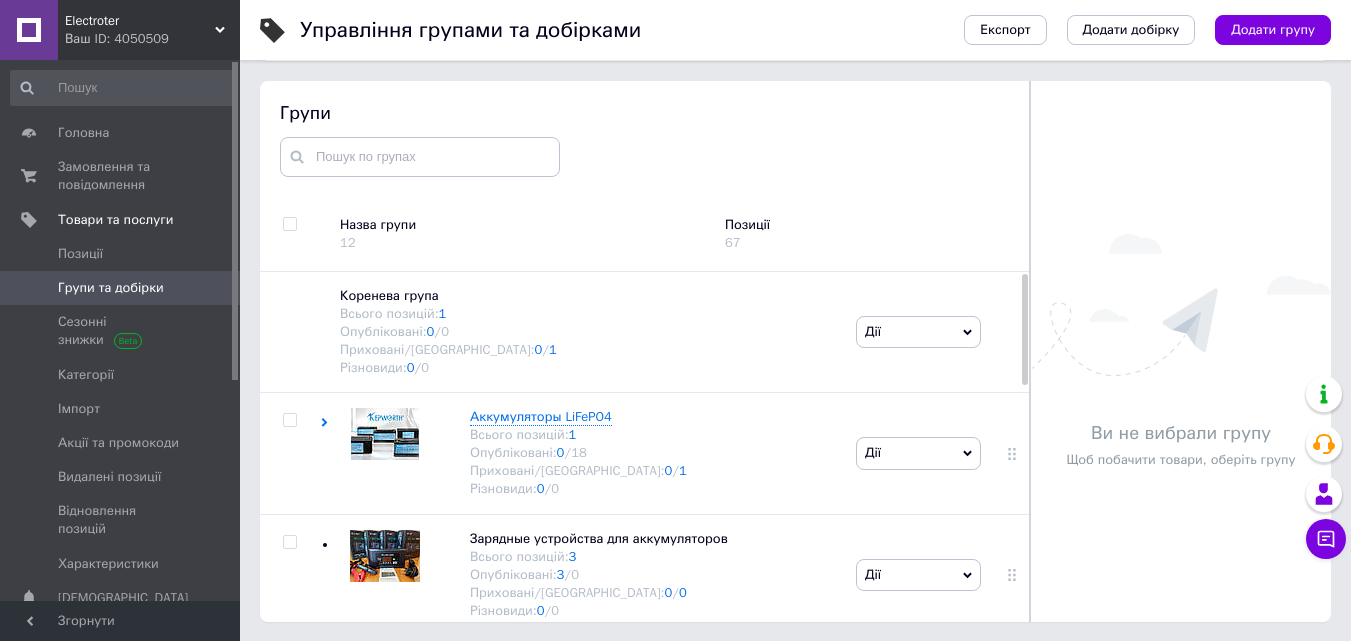 scroll, scrollTop: 113, scrollLeft: 0, axis: vertical 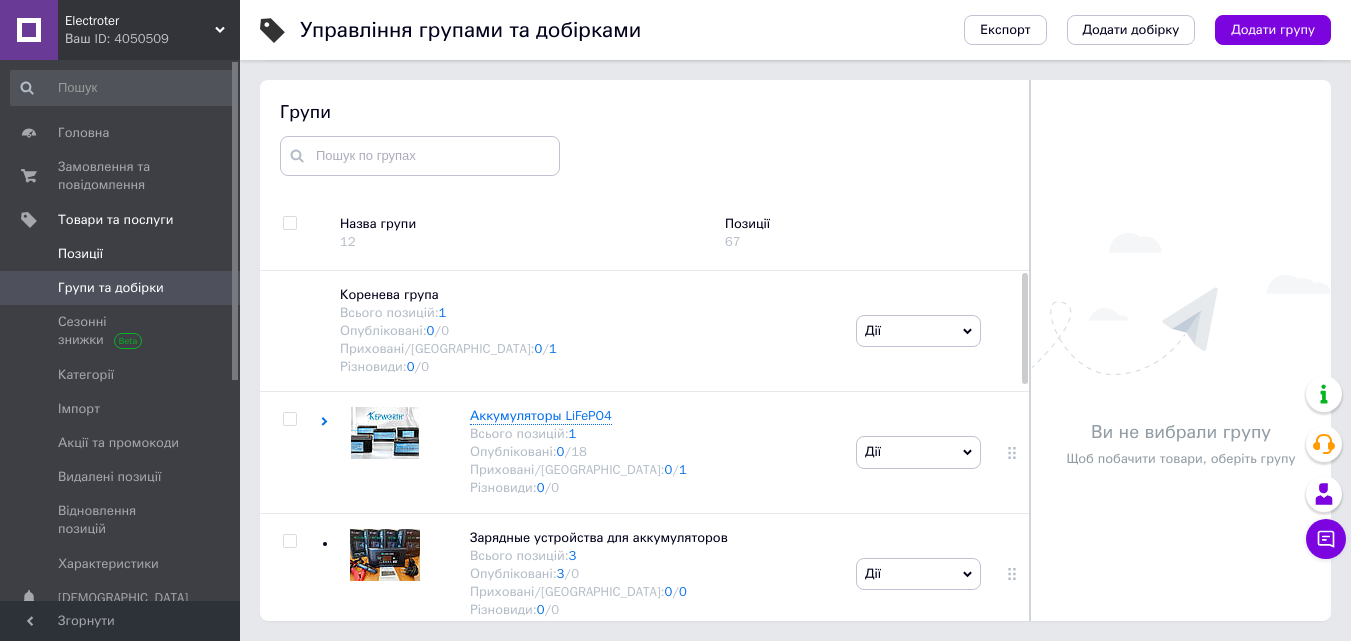 click on "Позиції" at bounding box center [80, 254] 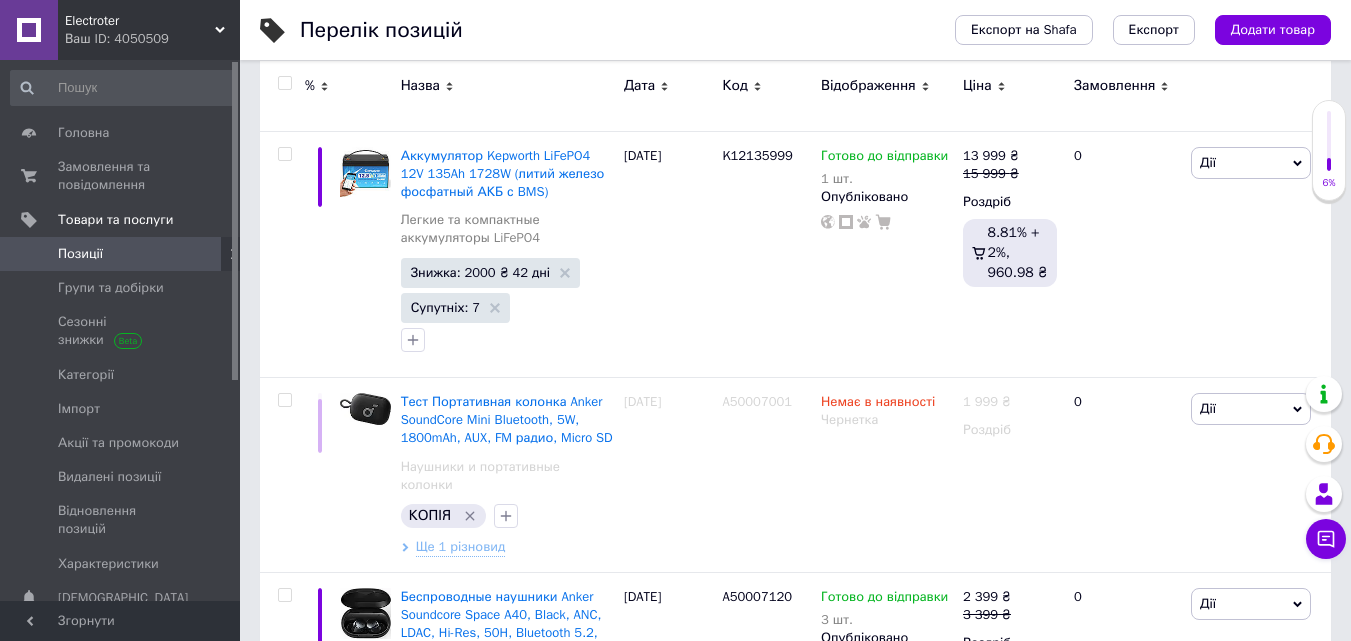 scroll, scrollTop: 500, scrollLeft: 0, axis: vertical 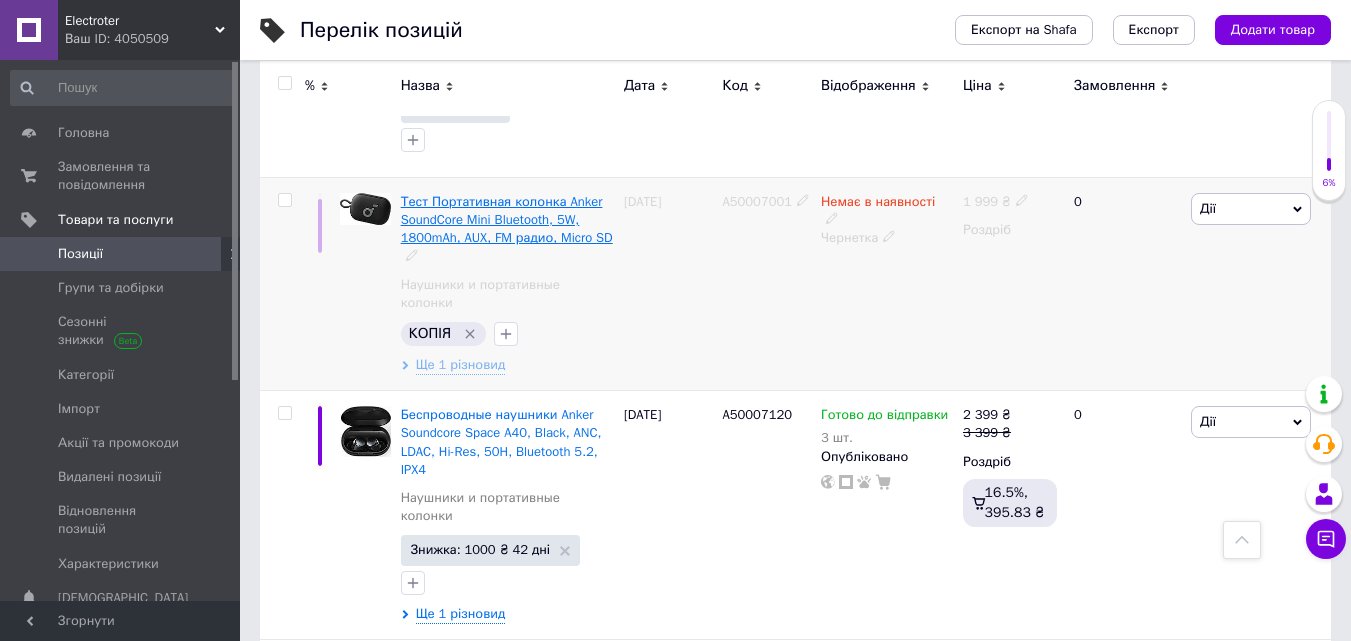 click on "Тест Портативная колонка Anker SoundCore Mini Bluetooth, 5W, 1800mAh, AUX, FM радио, Micro SD" at bounding box center [507, 219] 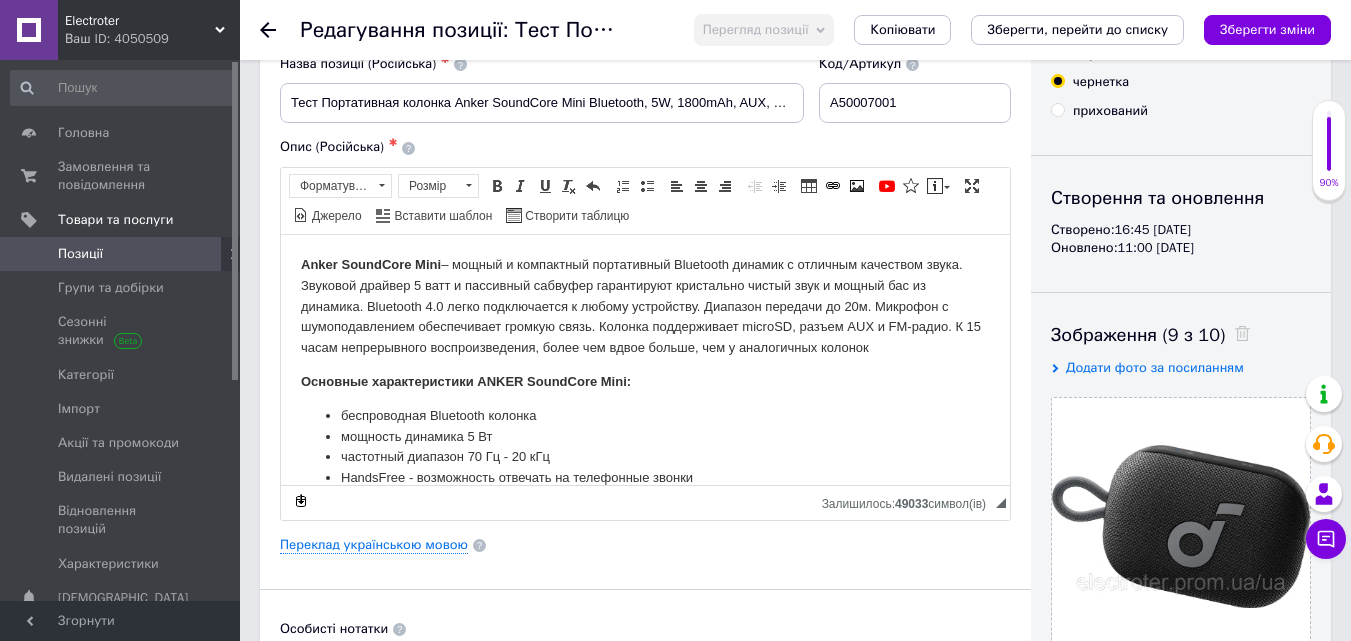 scroll, scrollTop: 0, scrollLeft: 0, axis: both 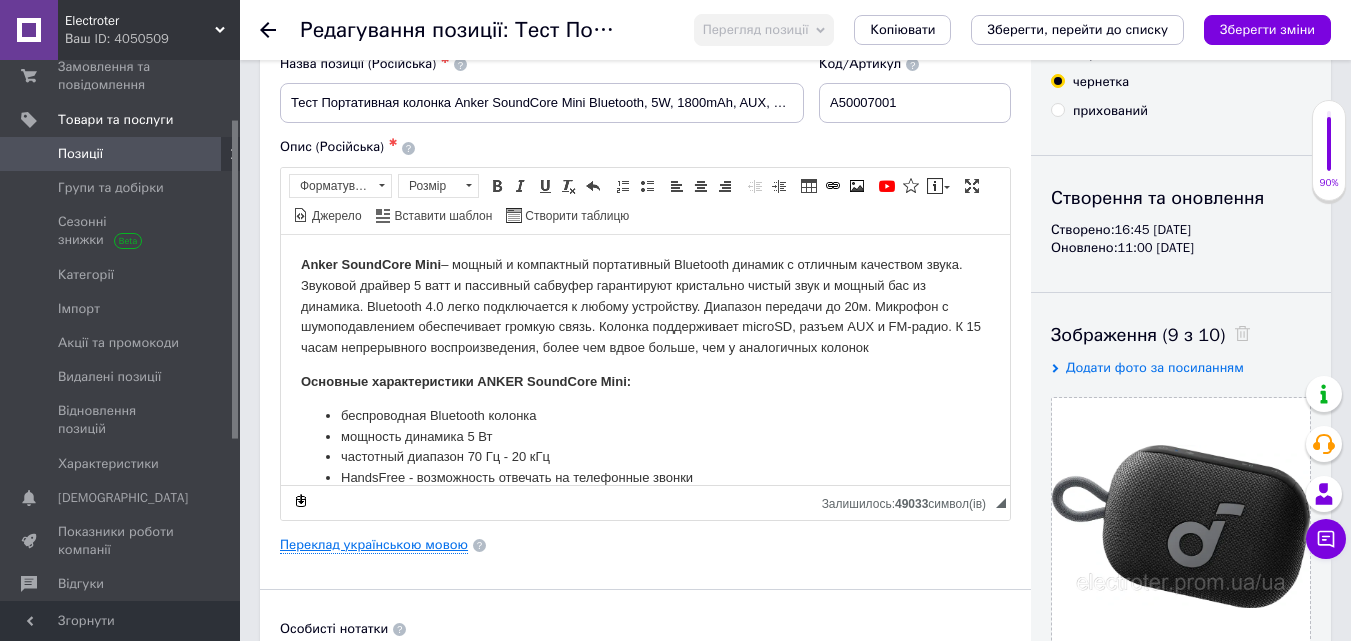click on "Переклад українською мовою" at bounding box center [374, 545] 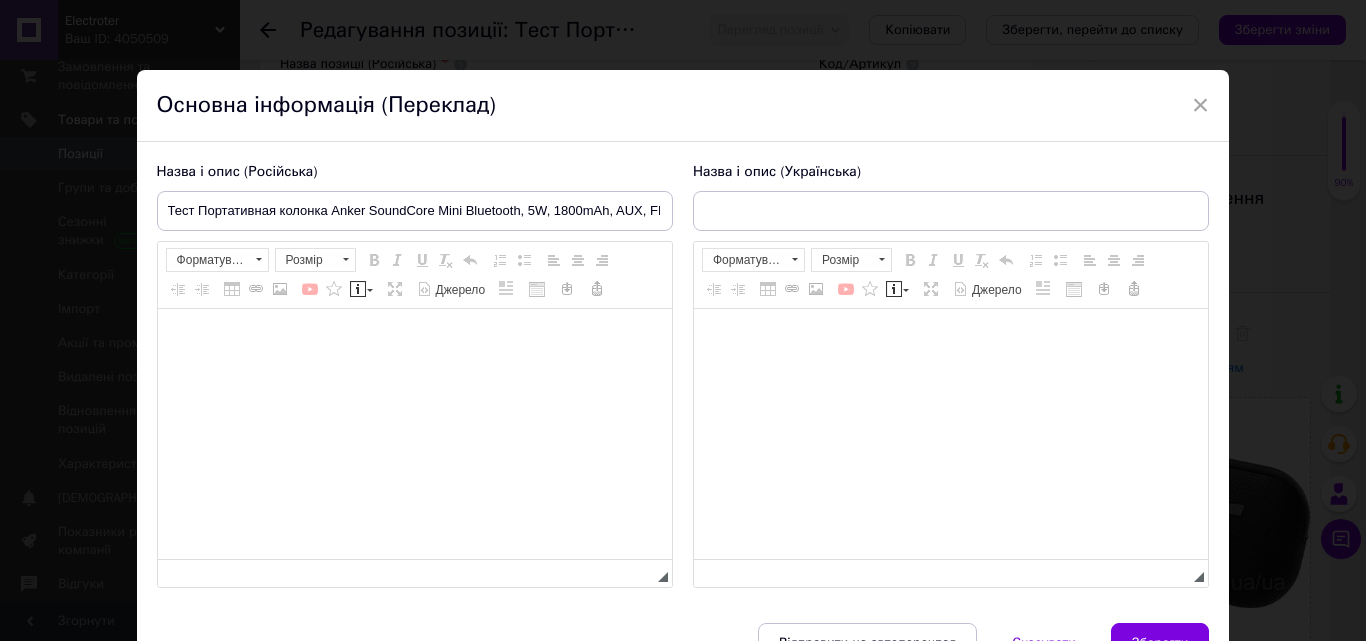 type on "Портативна колонка Anker Soundcore Select 4 Go — Bluetooth 5.3, BassUp, водозахист IP67, до 20 годин роботи" 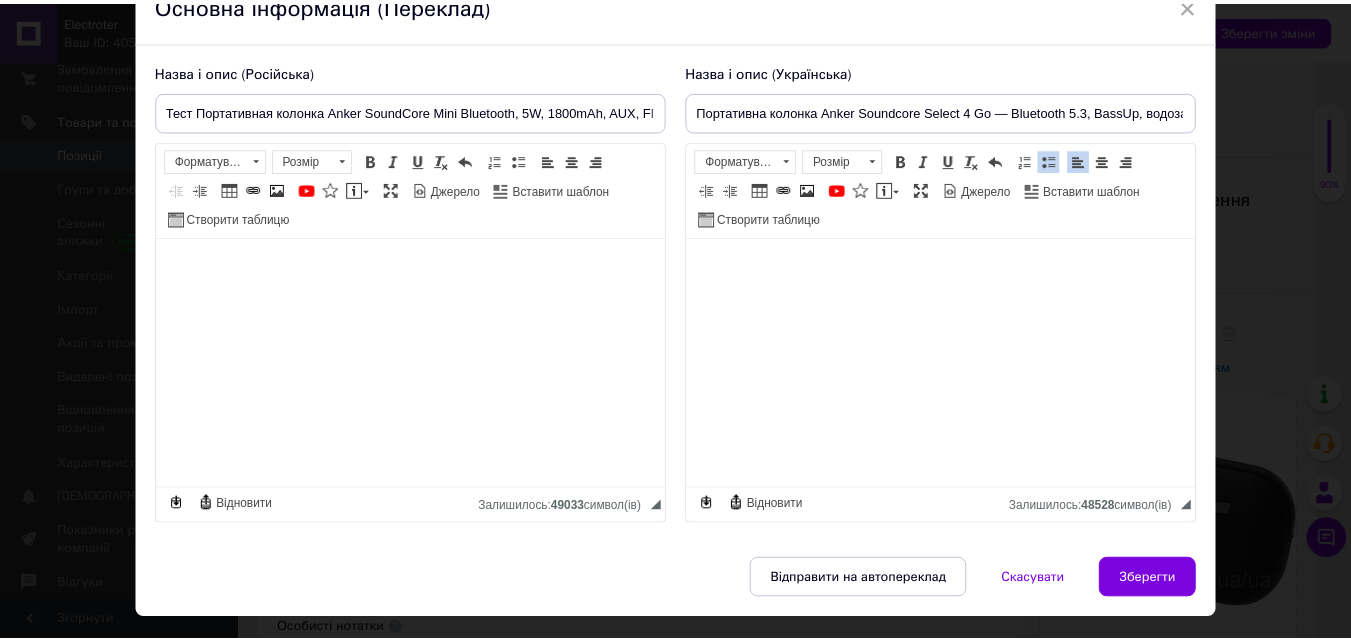 scroll, scrollTop: 0, scrollLeft: 0, axis: both 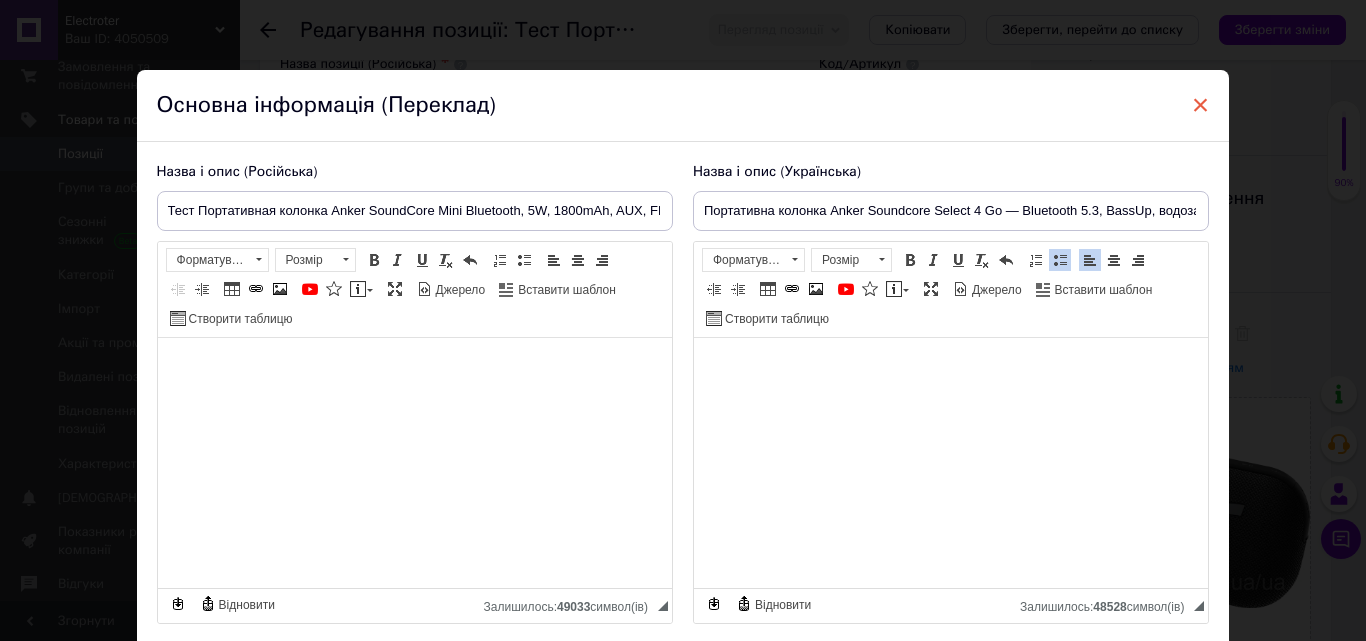 click on "×" at bounding box center (1201, 105) 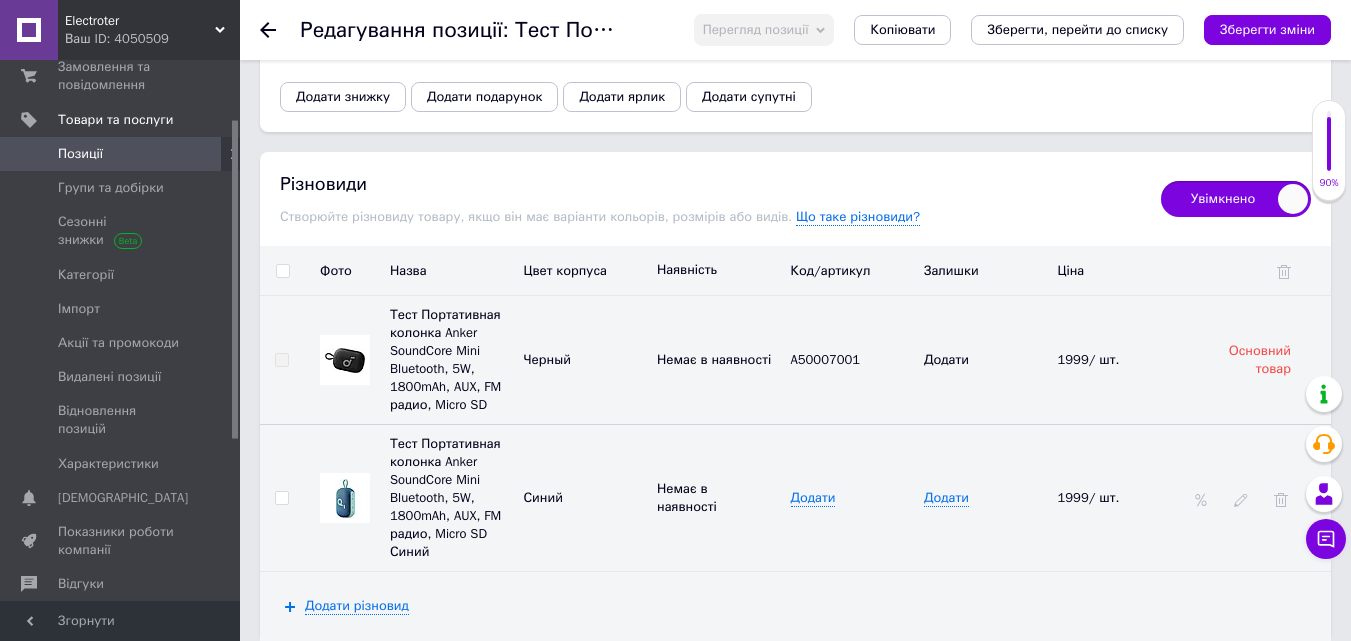 scroll, scrollTop: 2700, scrollLeft: 0, axis: vertical 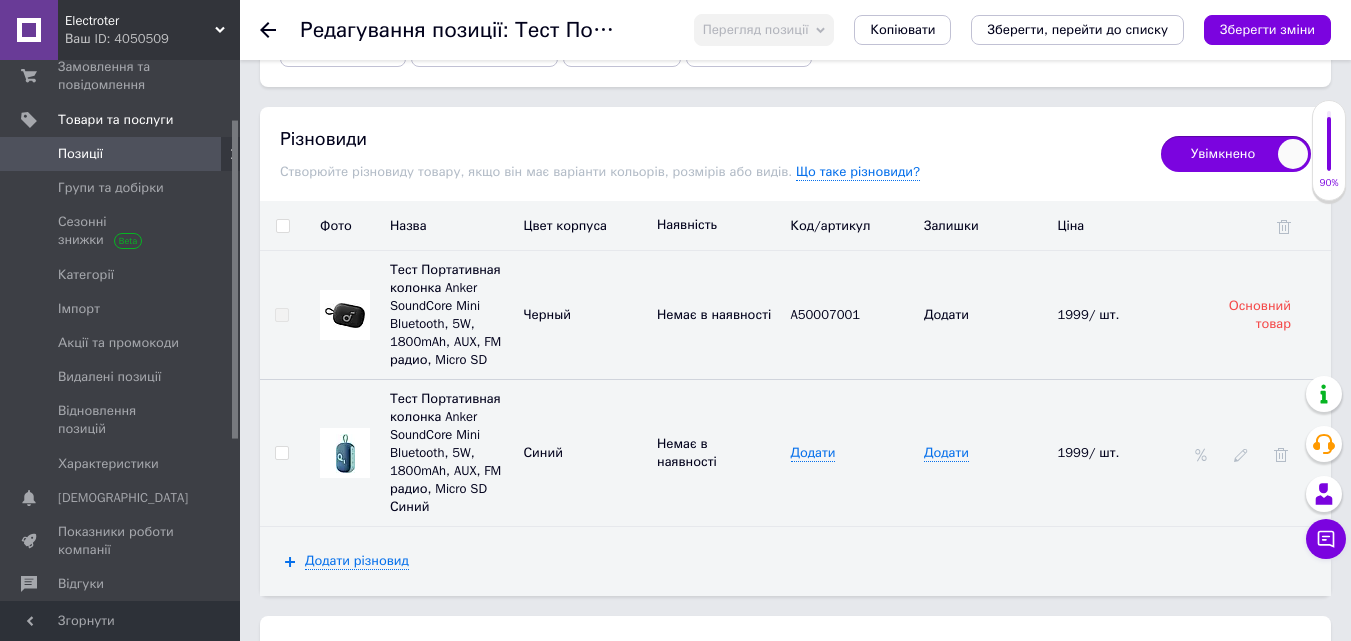 click at bounding box center (345, 453) 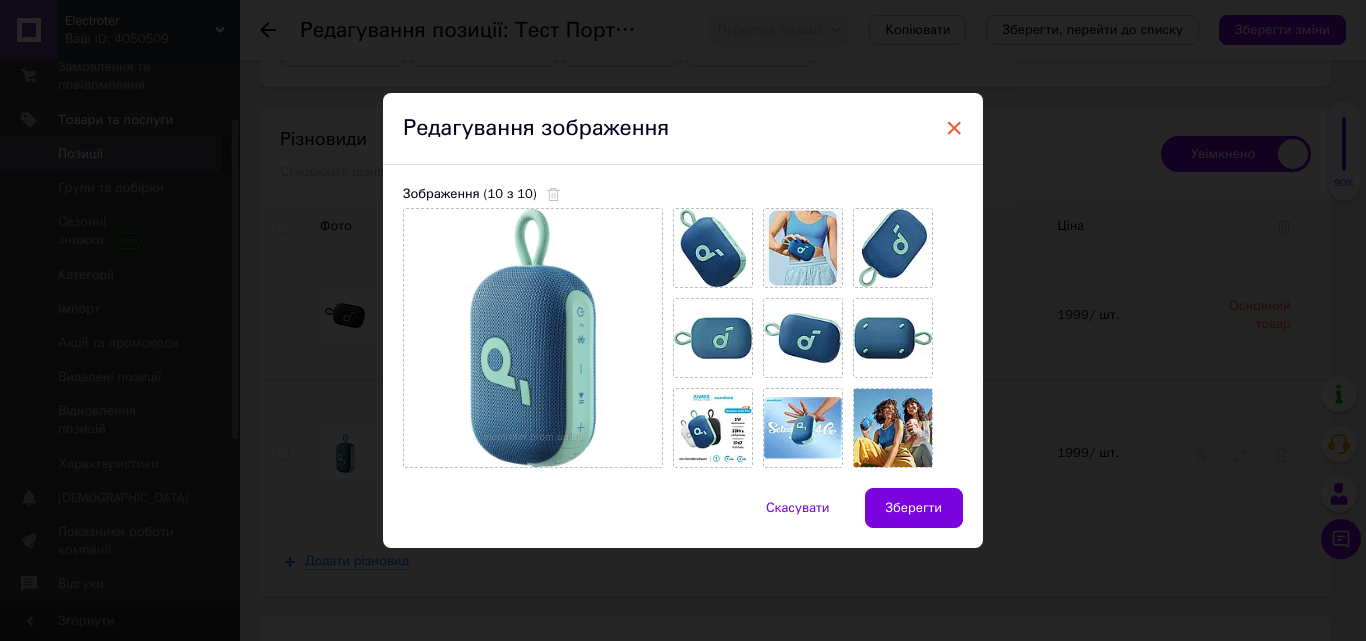 click on "×" at bounding box center (954, 128) 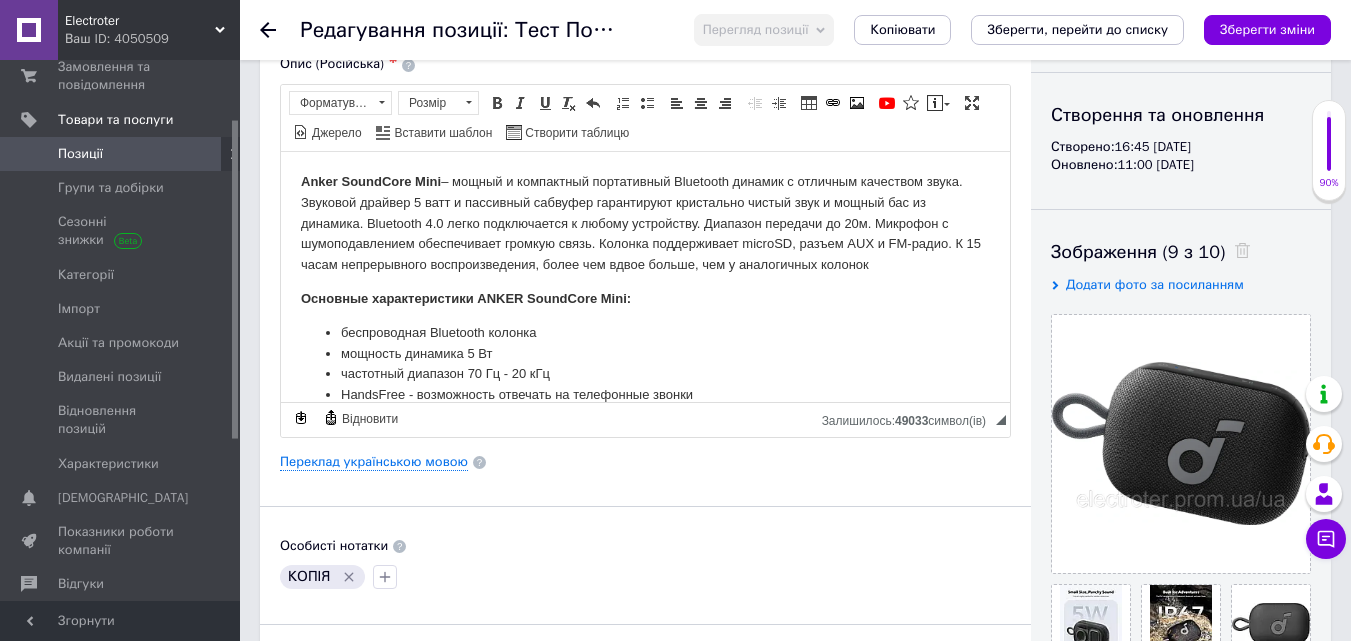 scroll, scrollTop: 0, scrollLeft: 0, axis: both 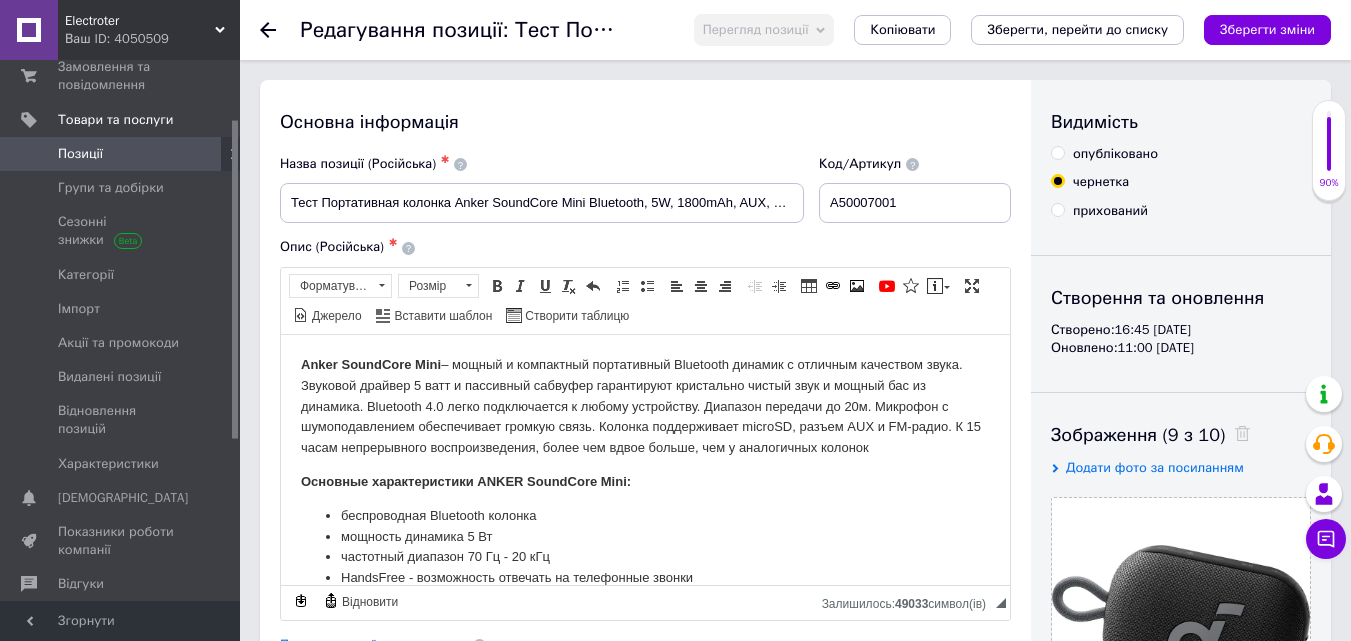 click on "Основна інформація Назва позиції (Російська) ✱ Тест Портативная колонка Anker SoundCore Mini Bluetooth, 5W, 1800mAh, AUX, FM радио, Micro SD Код/Артикул A50007001 Опис (Російська) ✱ Anker SoundCore Mini
Основные характеристики ANKER SoundCore Mini:
беспроводная Bluetooth колонка
мощность динамика 5 Вт
частотный диапазон 70 Гц - 20 кГц
HandsFree - возможность отвечать на телефонные звонки
FM-радио
количество динамиков: 1
тип динамика: портативный
поддержка карт памяти microSD
поддержка AUX
автономная работа до 15 часов
питание от аккумулятора 1800 mAh
материал корпуса пластик
цвет черный" at bounding box center (645, 638) 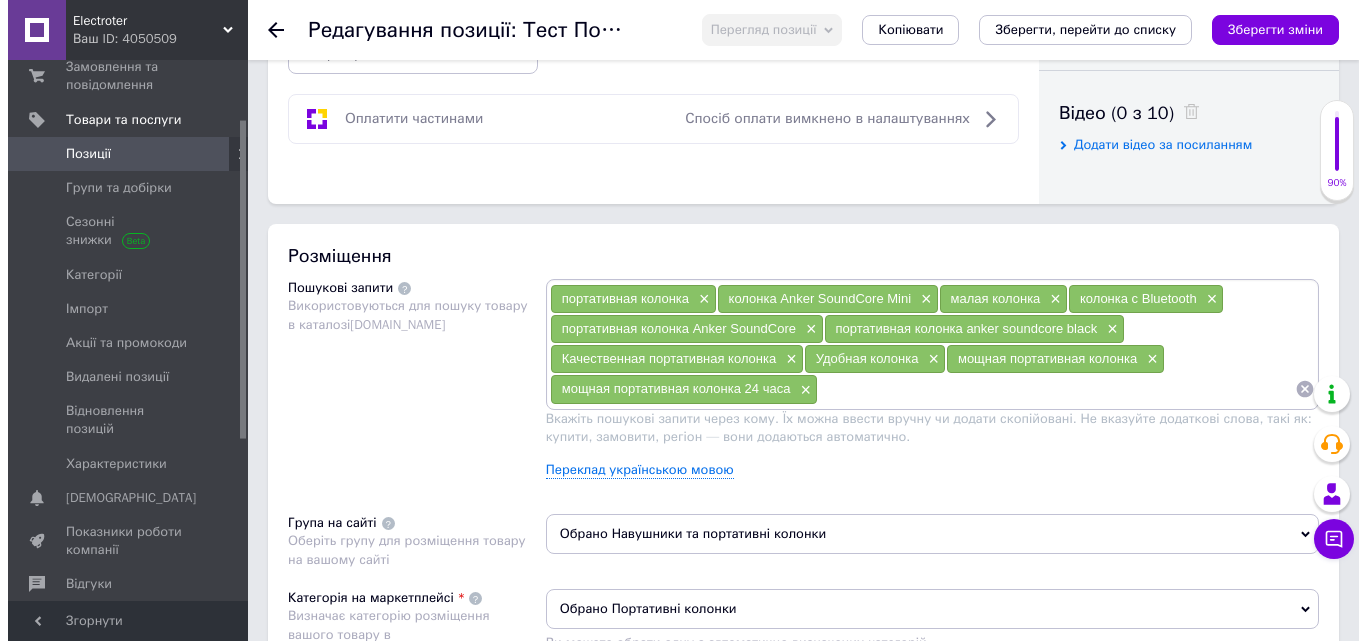 scroll, scrollTop: 1000, scrollLeft: 0, axis: vertical 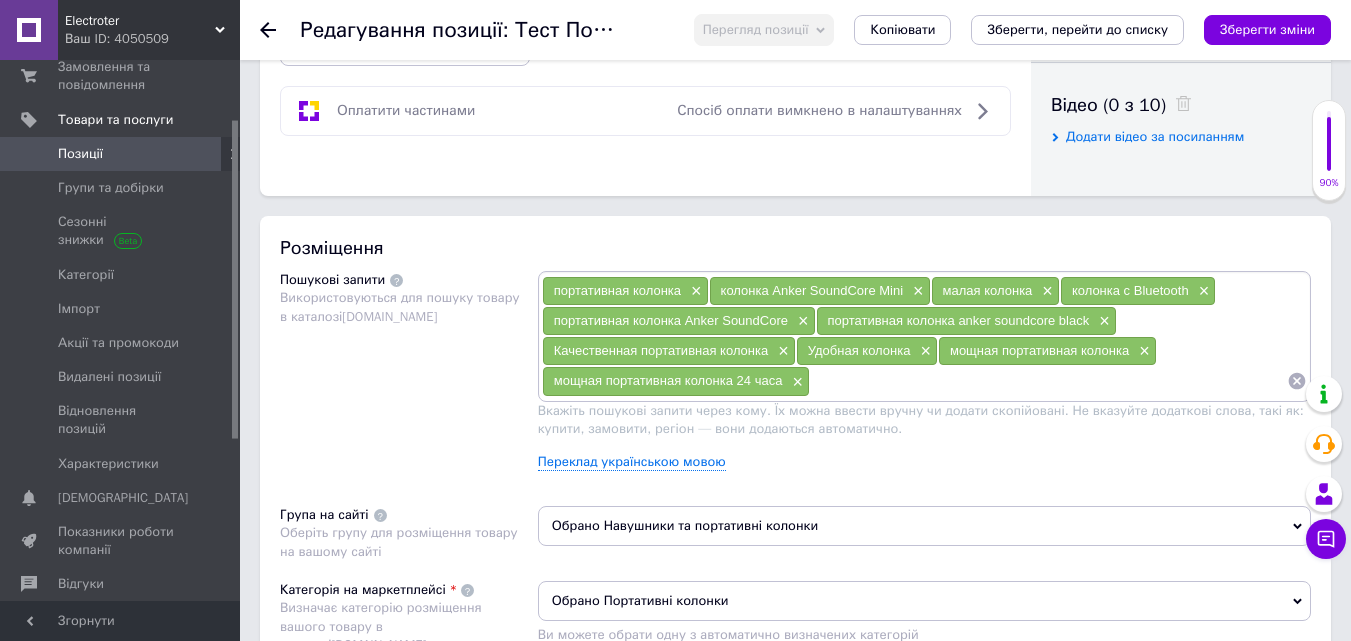 click on "портативная колонка × колонка Anker SoundCore Mini × малая колонка × колонка c Bluetooth × портативная колонка Anker SoundCore × портативная колонка anker soundcore black × Качественная портативная колонка × Удобная колонка × мощная портативная колонка × мощная портативная колонка 24 часа × Вкажіть пошукові запити через кому. Їх можна ввести вручну чи додати скопійовані. Не вказуйте додаткові слова, такі як: купити, замовити, регіон — вони додаються автоматично. Переклад українською мовою" at bounding box center (924, 378) 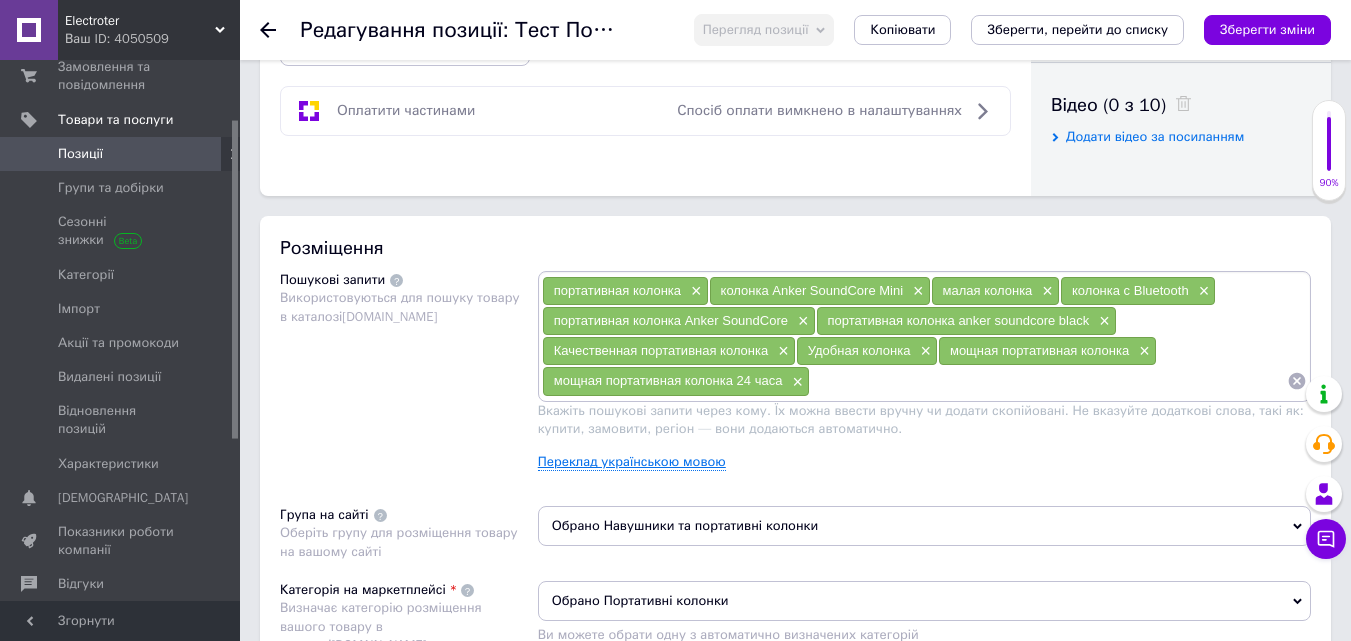 click on "Переклад українською мовою" at bounding box center (632, 462) 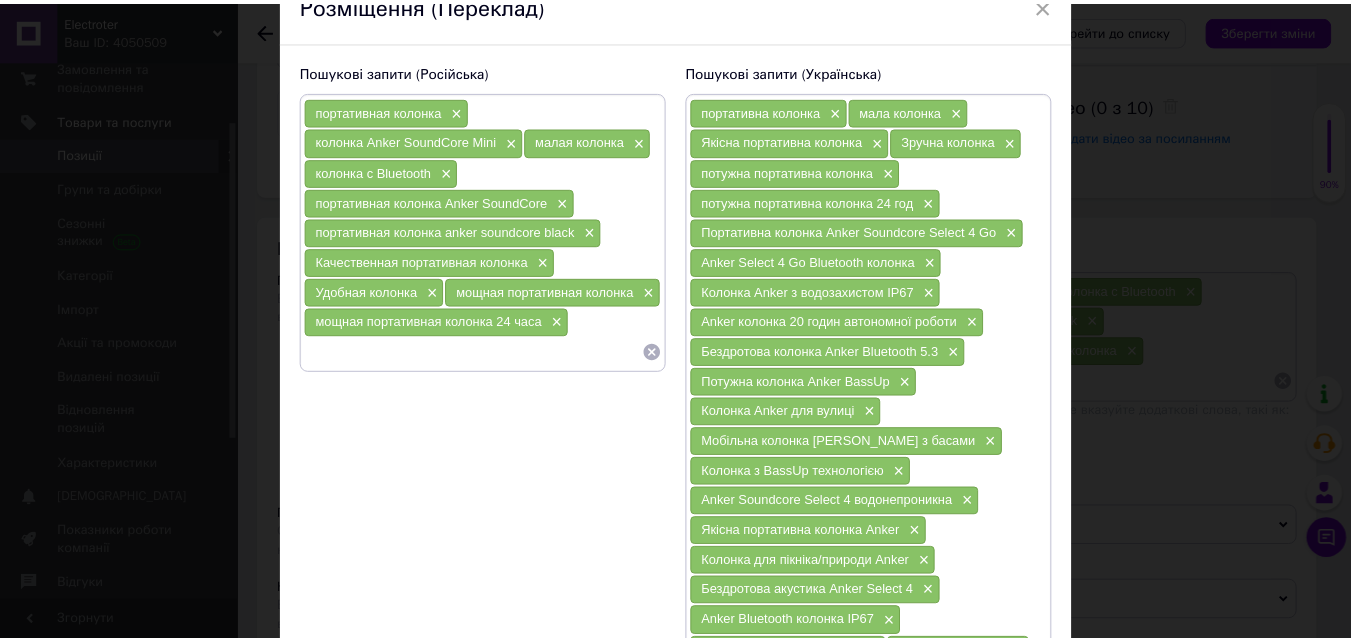 scroll, scrollTop: 0, scrollLeft: 0, axis: both 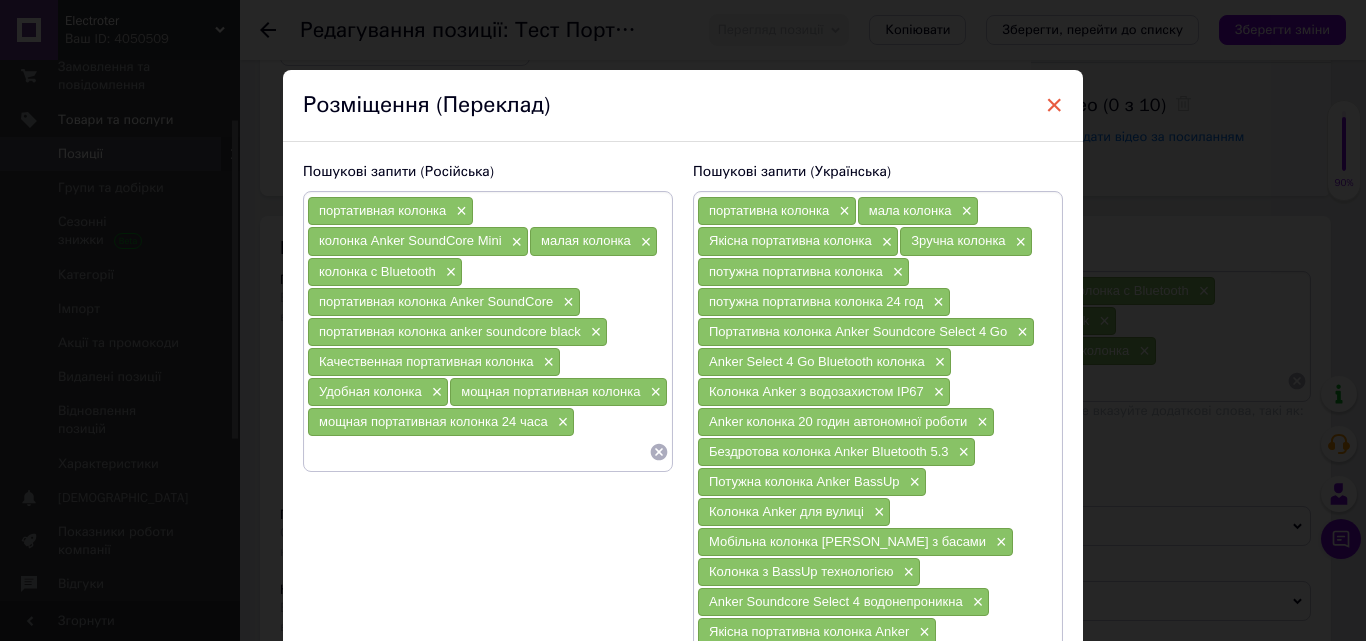 click on "×" at bounding box center (1054, 105) 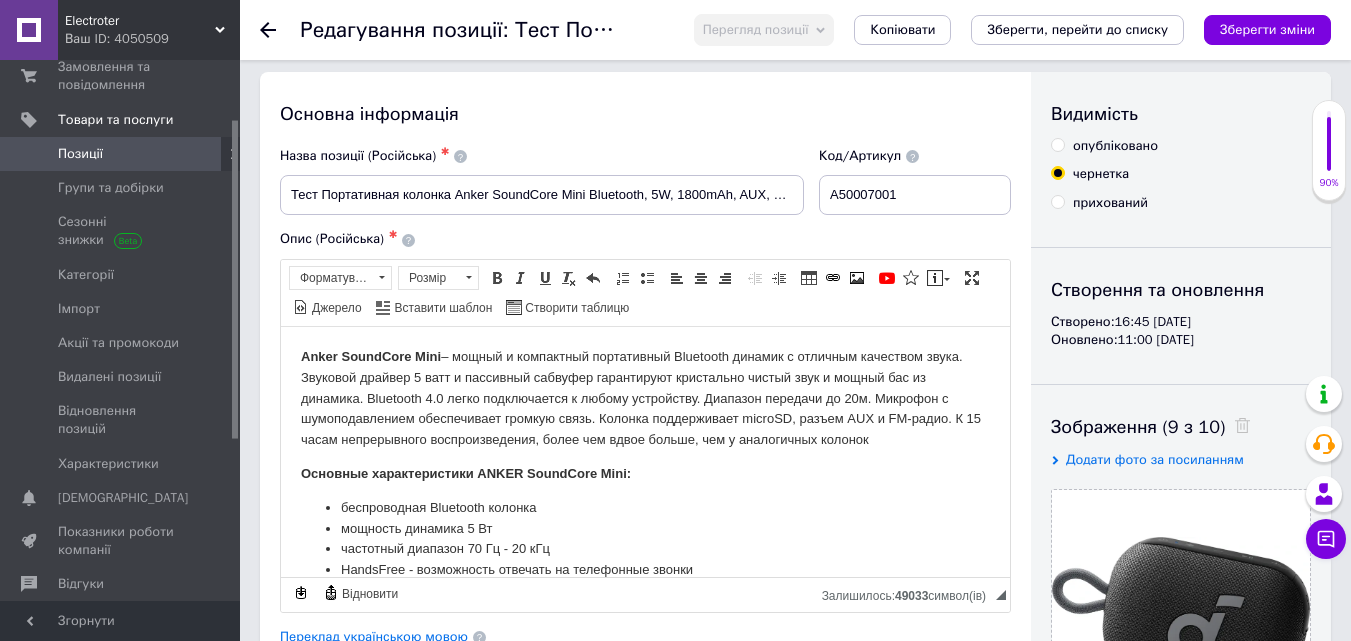 scroll, scrollTop: 0, scrollLeft: 0, axis: both 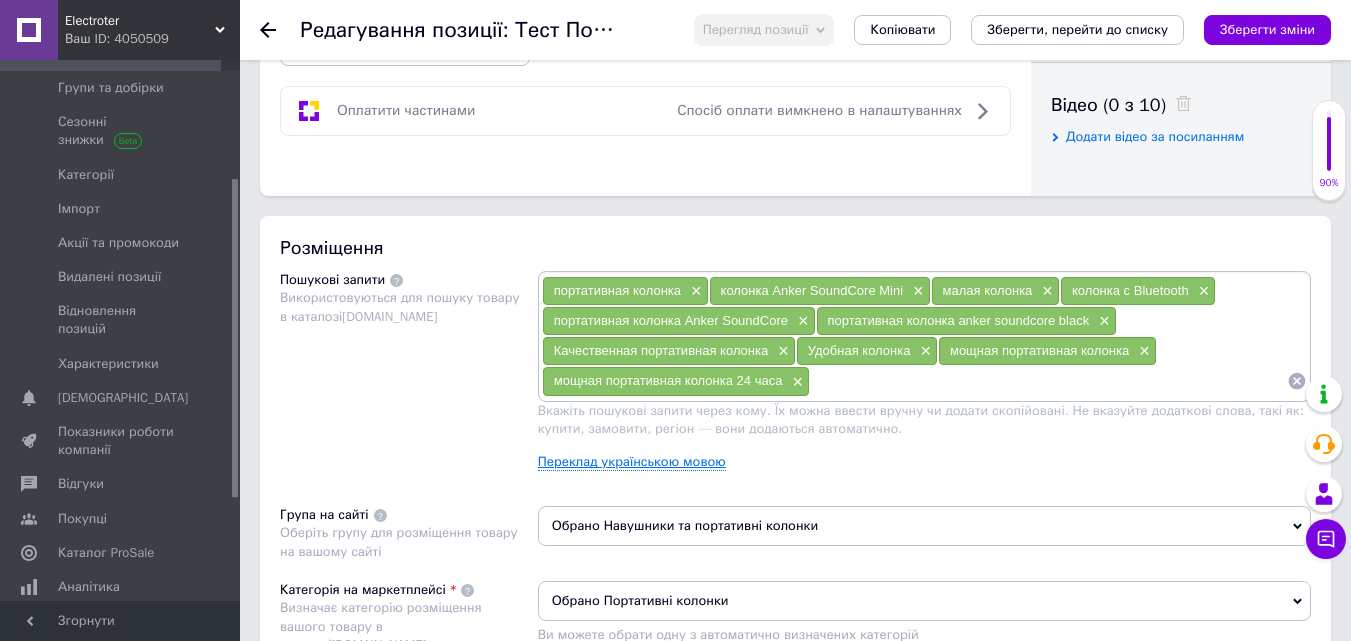 click on "Переклад українською мовою" at bounding box center (632, 462) 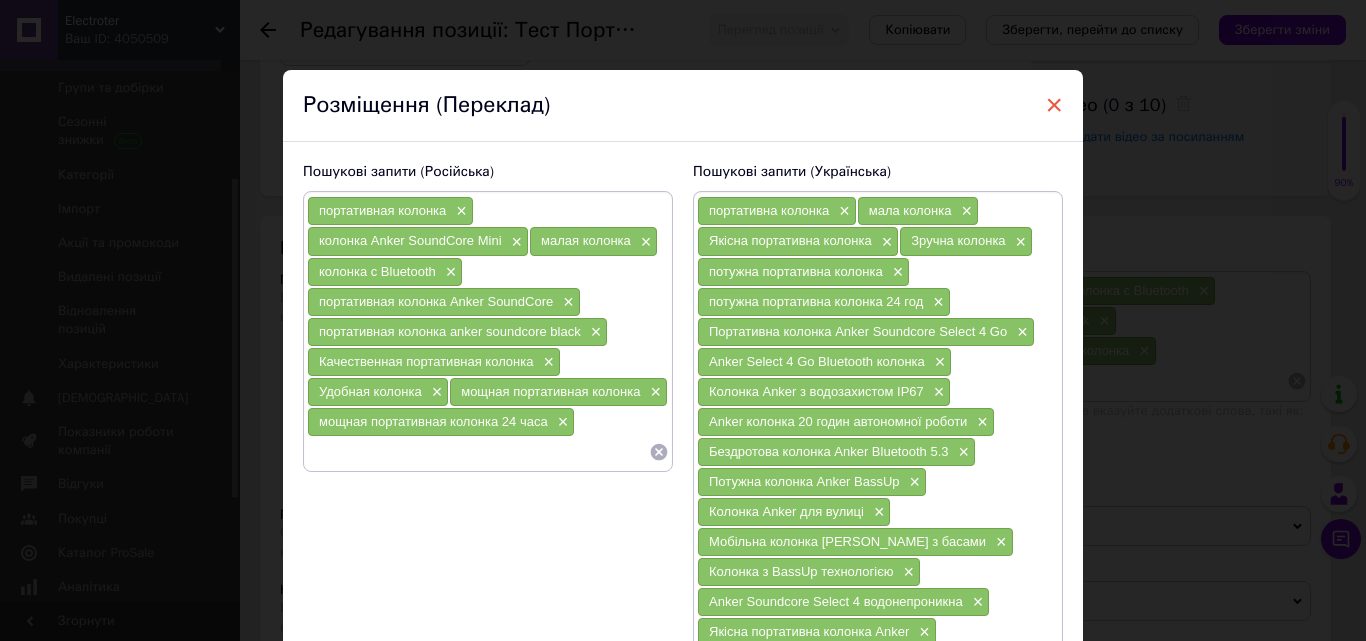 click on "×" at bounding box center (1054, 105) 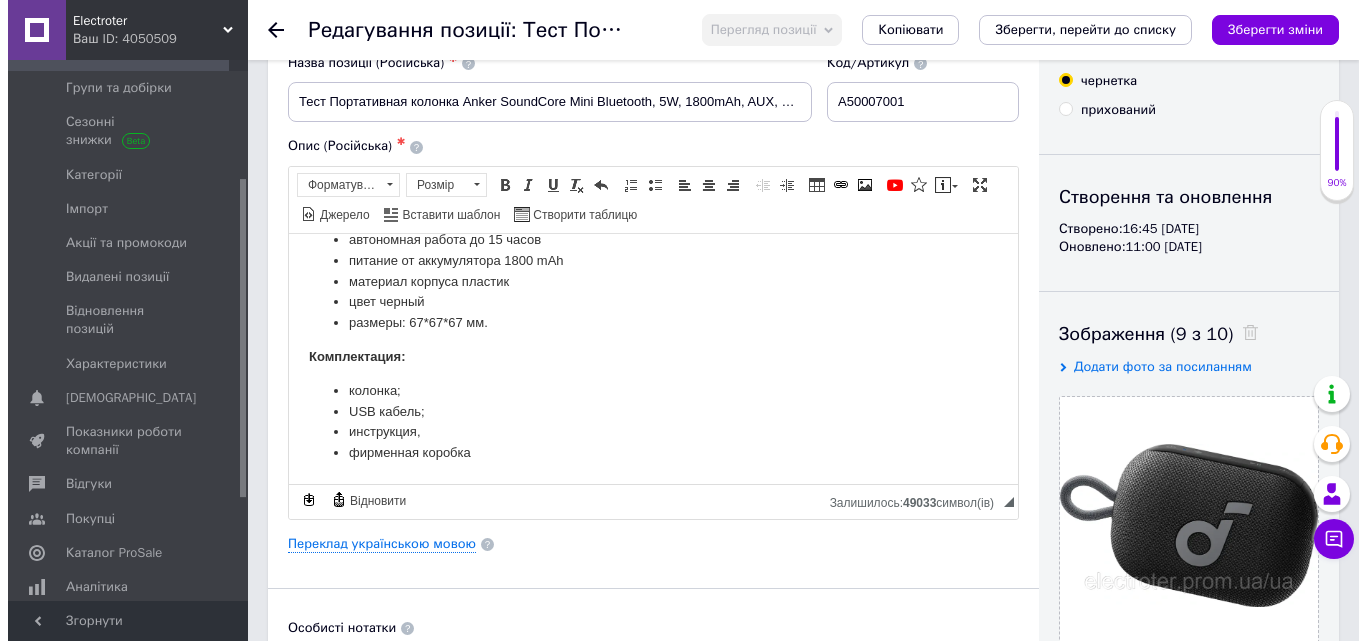 scroll, scrollTop: 300, scrollLeft: 0, axis: vertical 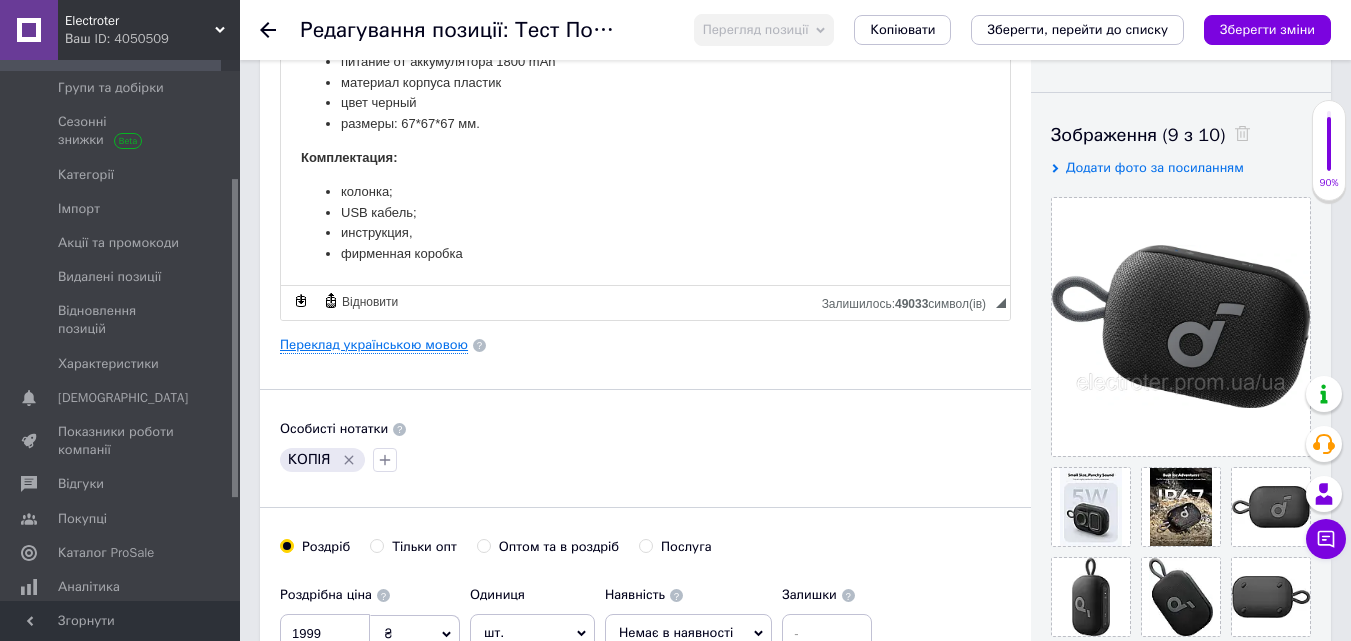 click on "Переклад українською мовою" at bounding box center [374, 345] 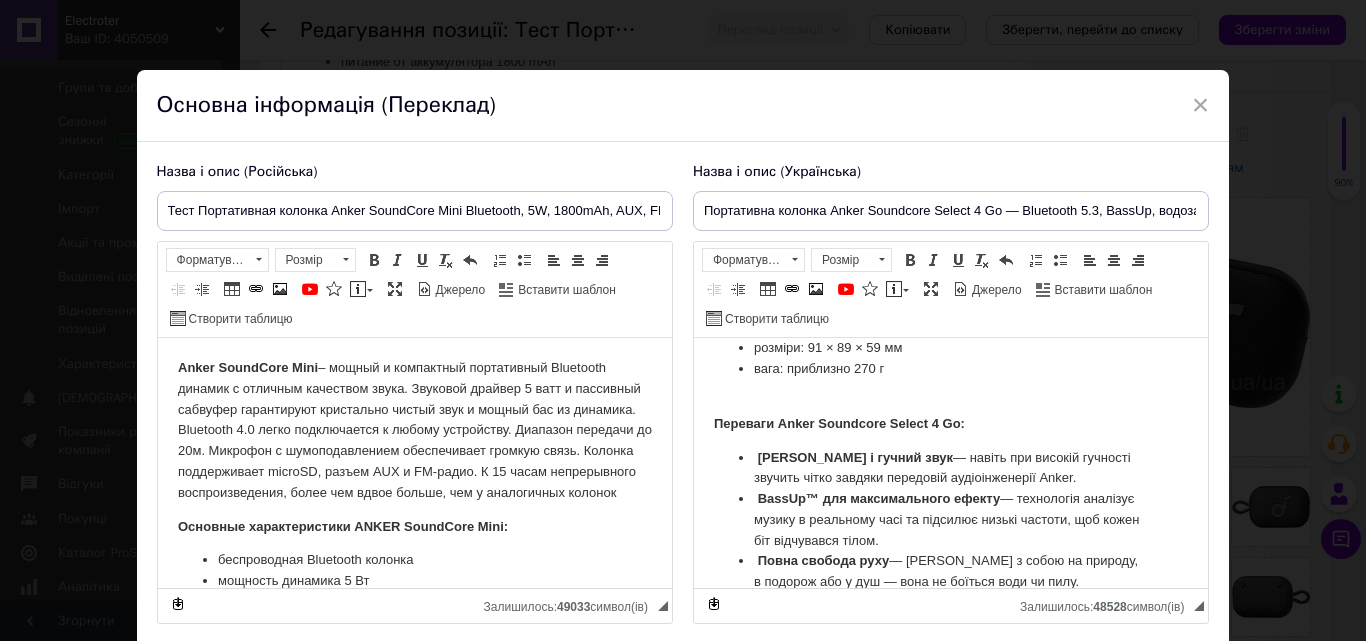 scroll, scrollTop: 689, scrollLeft: 0, axis: vertical 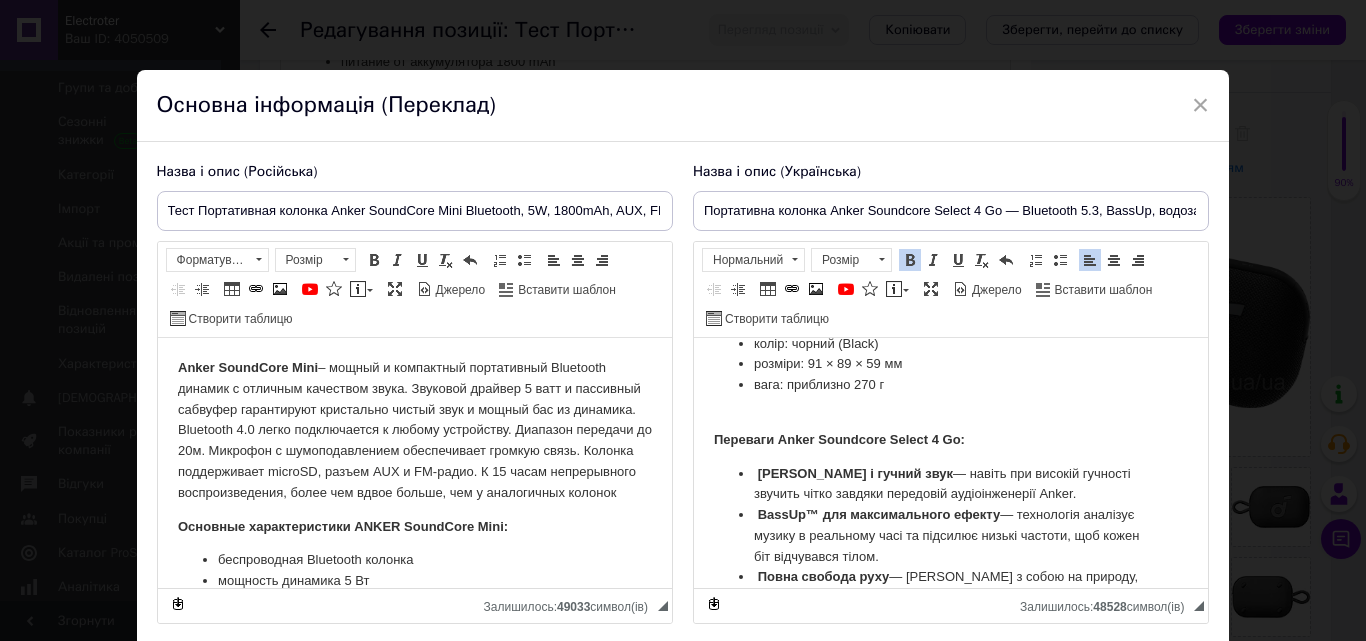 drag, startPoint x: 756, startPoint y: 469, endPoint x: 1077, endPoint y: 502, distance: 322.6918 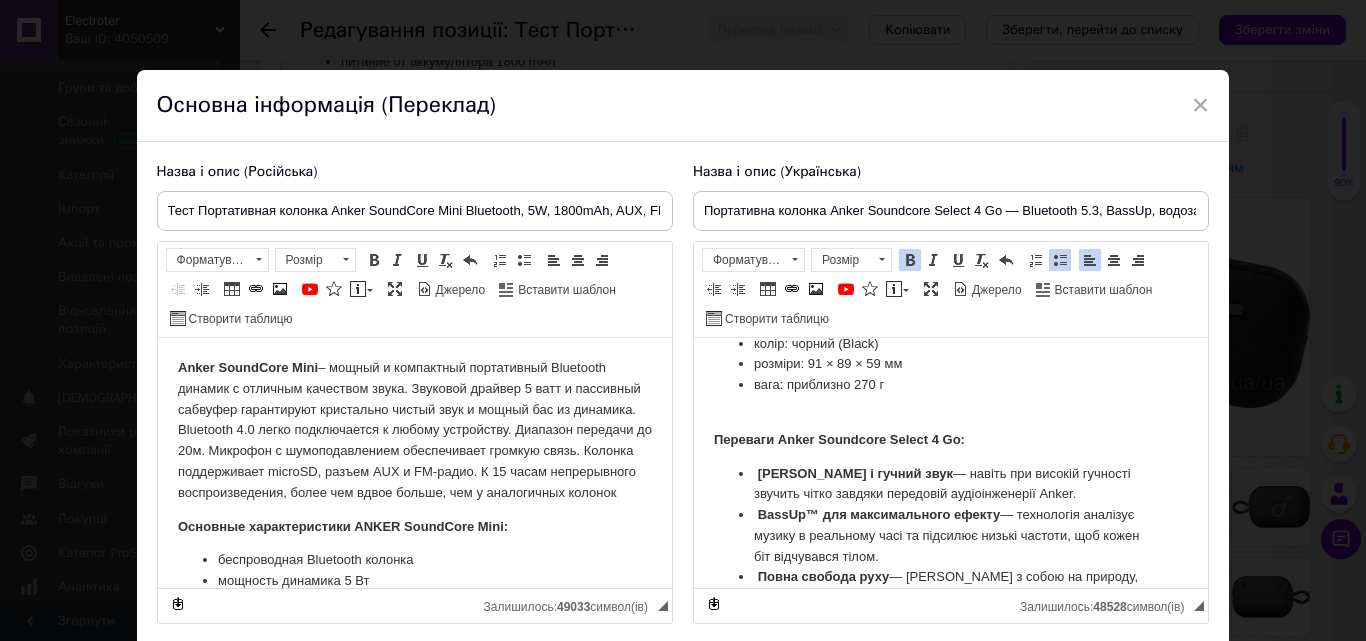 click on "Чистий і гучний звук  — навіть при високій гучності звучить чітко завдяки передовій аудіоінженерії Anker." at bounding box center [950, 485] 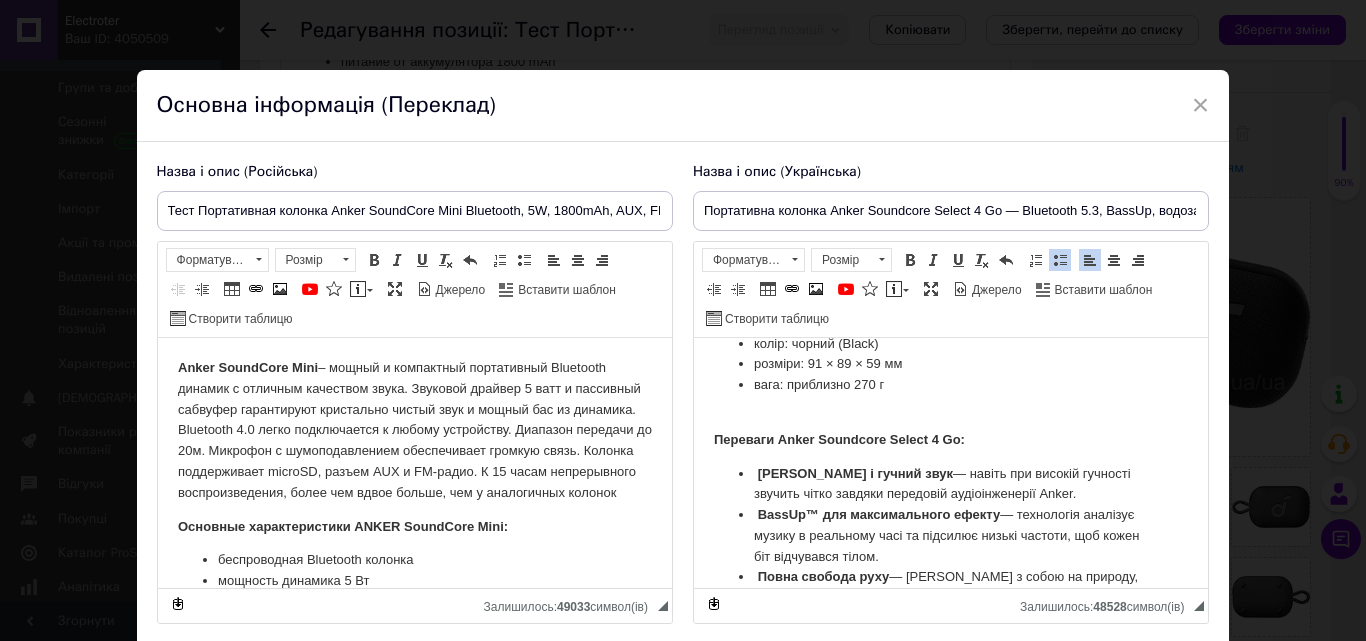 drag, startPoint x: 925, startPoint y: 473, endPoint x: 1056, endPoint y: 490, distance: 132.09845 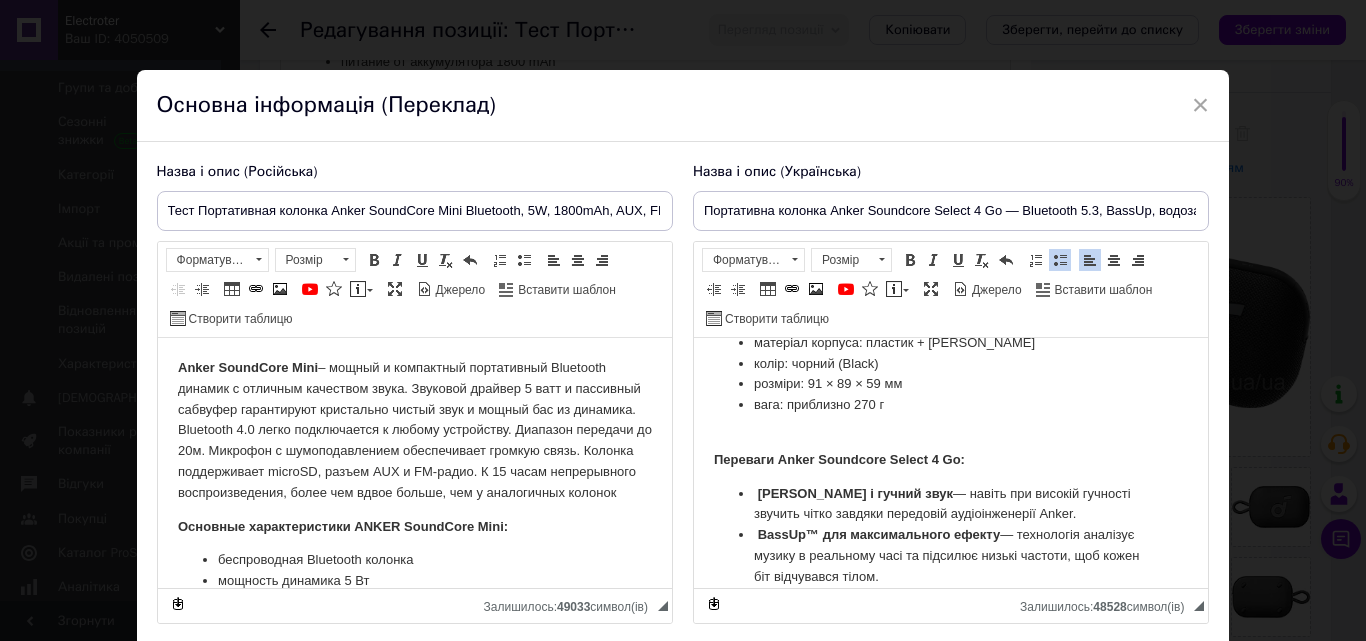 scroll, scrollTop: 689, scrollLeft: 0, axis: vertical 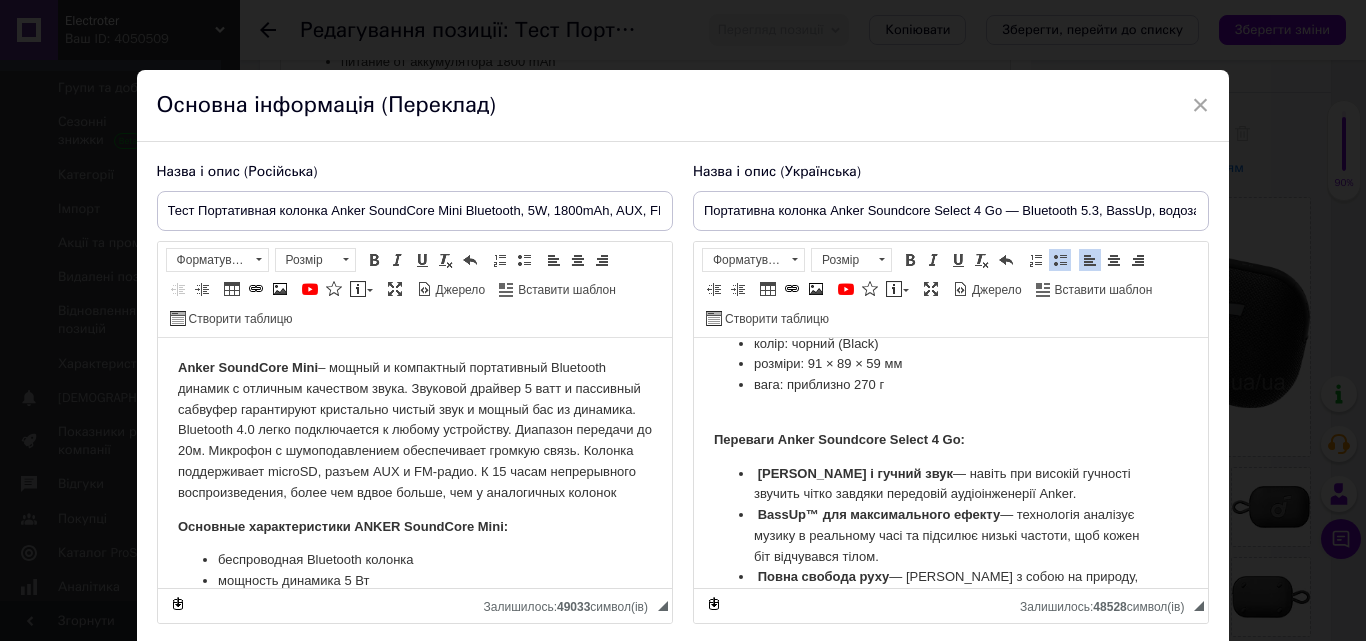 drag, startPoint x: 740, startPoint y: 468, endPoint x: 1069, endPoint y: 502, distance: 330.75217 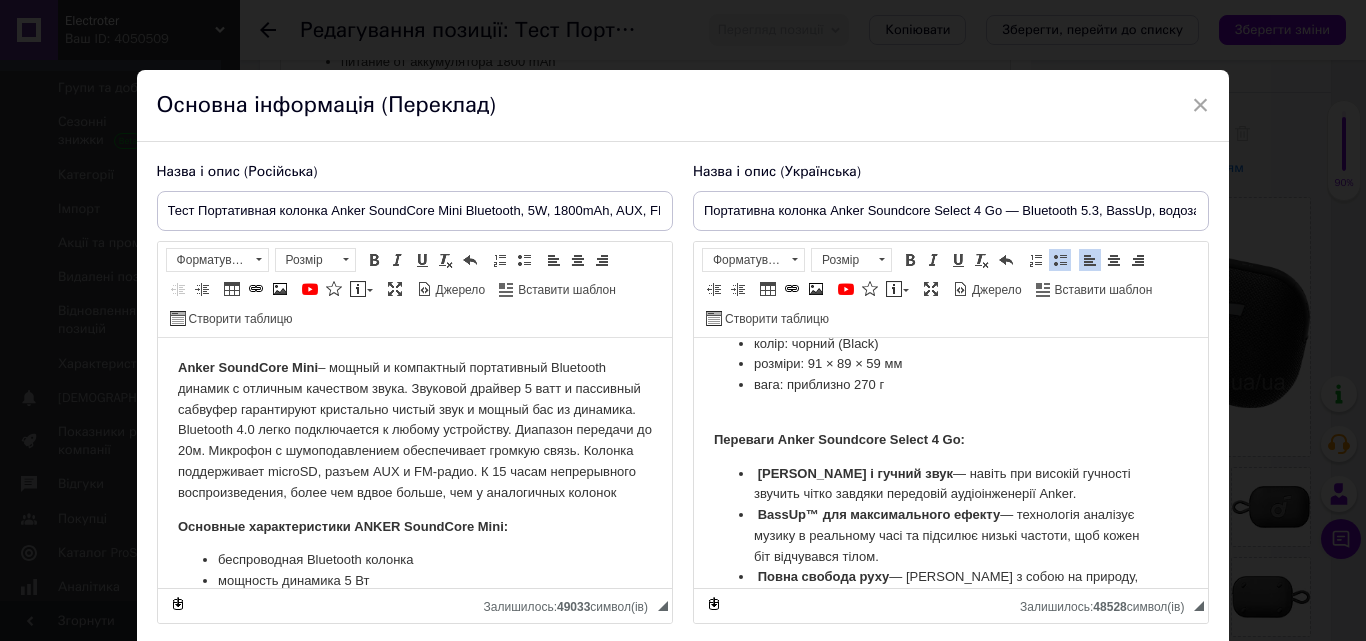 click on "[PERSON_NAME] і гучний звук" at bounding box center [854, 473] 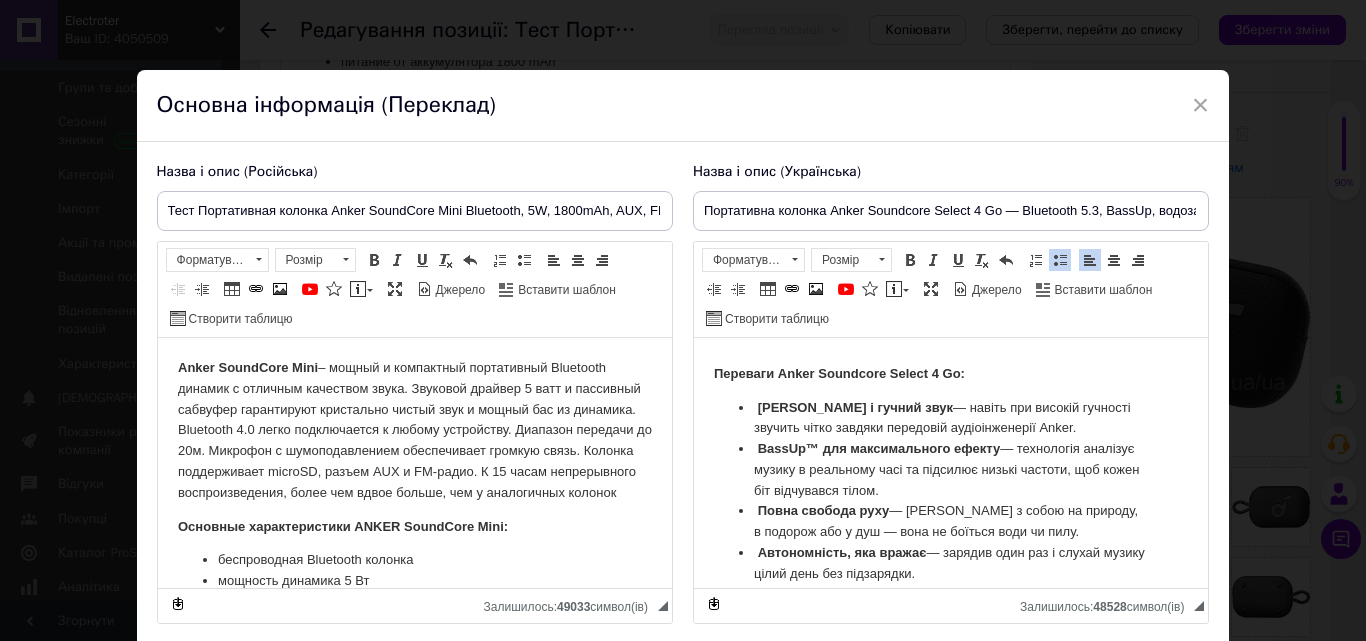 scroll, scrollTop: 789, scrollLeft: 0, axis: vertical 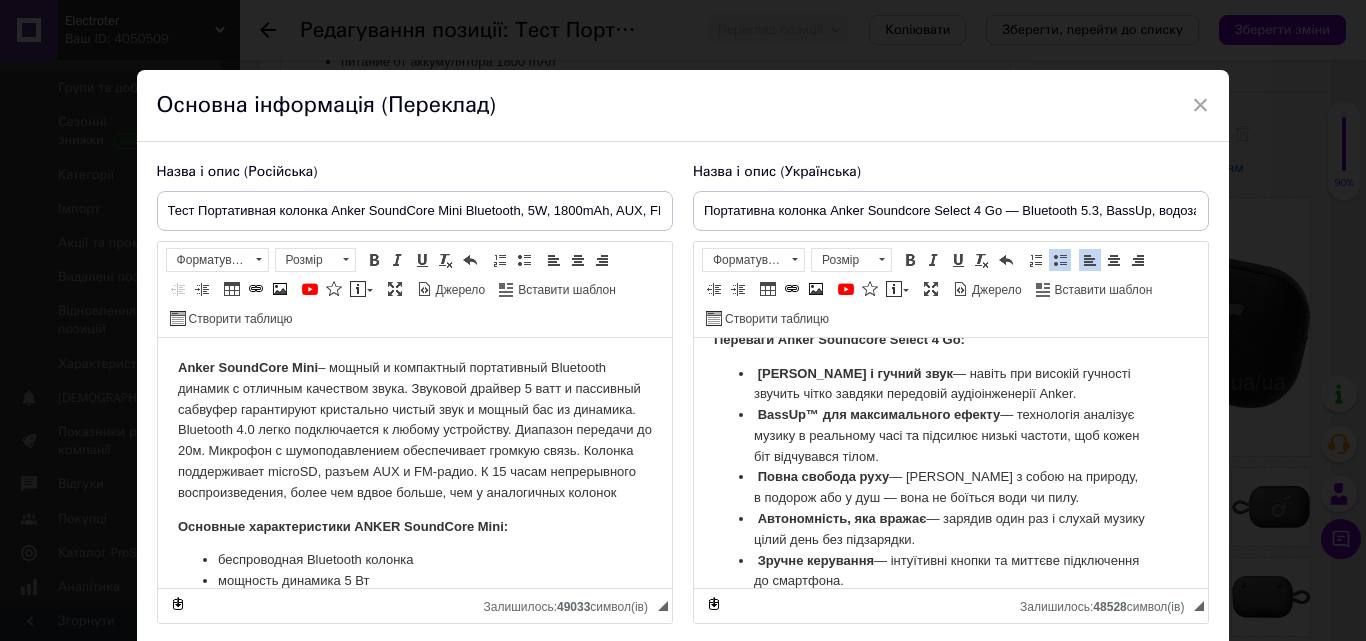 click on "[PERSON_NAME] і гучний звук" at bounding box center (854, 373) 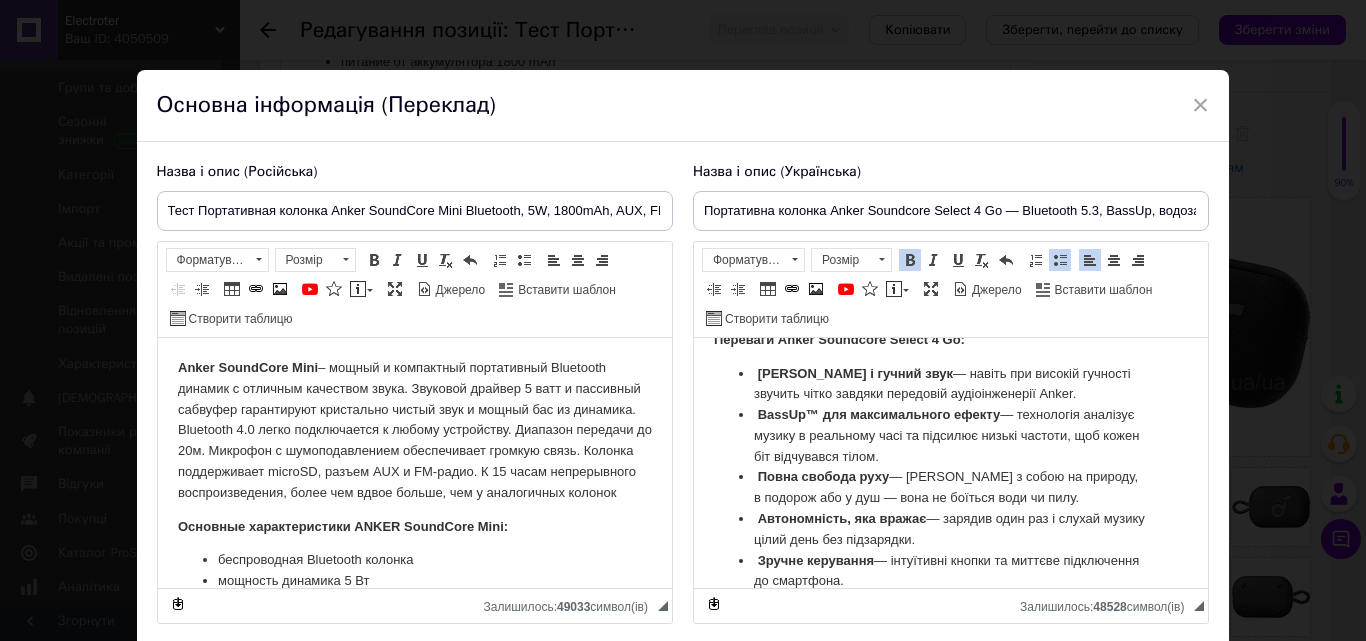 click on "BassUp™ для максимального ефекту" at bounding box center [878, 414] 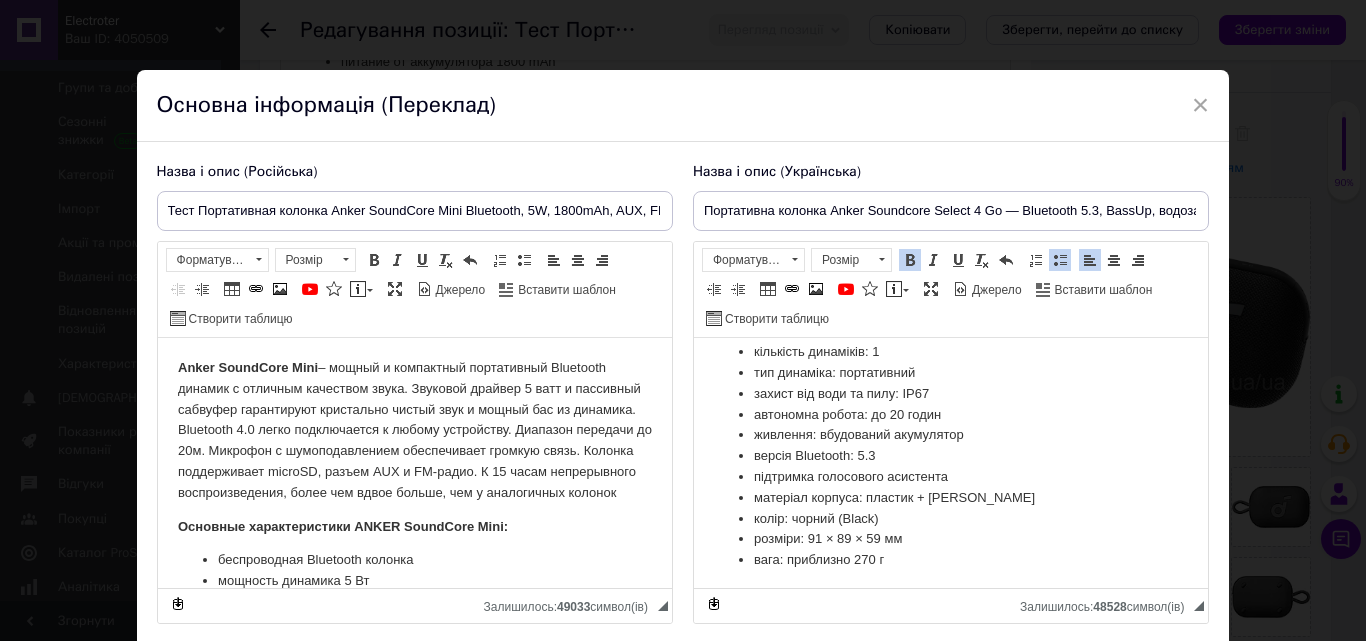 scroll, scrollTop: 489, scrollLeft: 0, axis: vertical 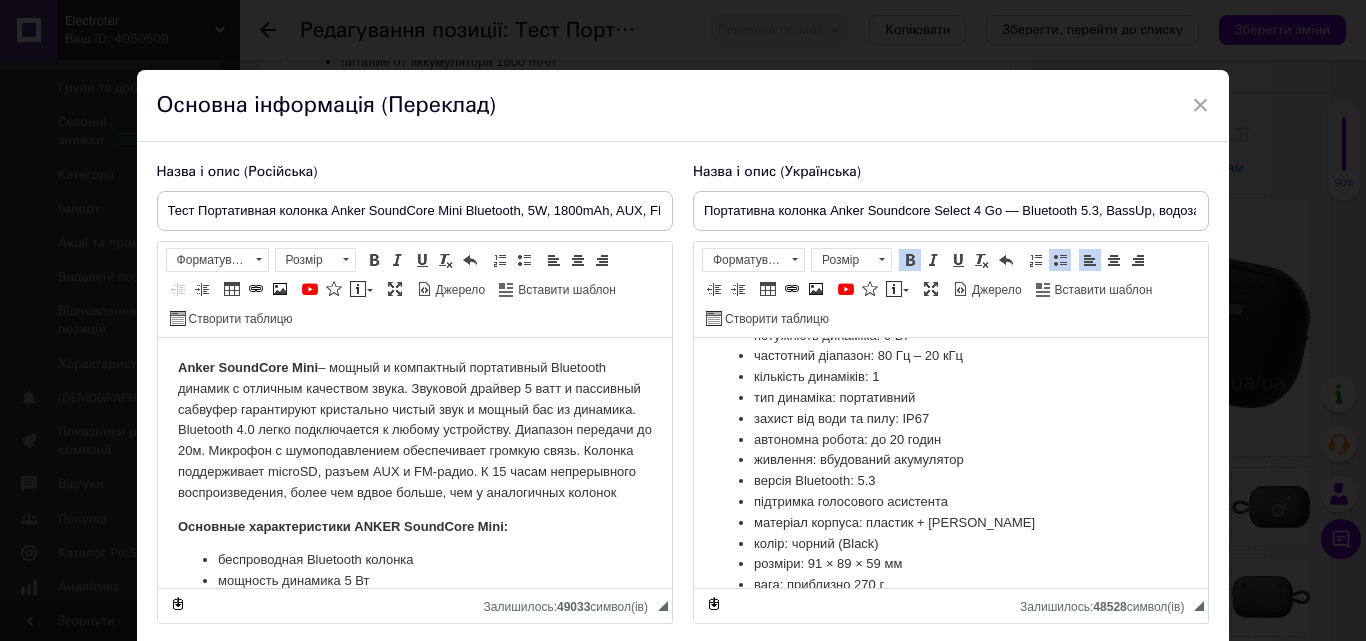 click on "кількість динаміків: 1" at bounding box center (950, 377) 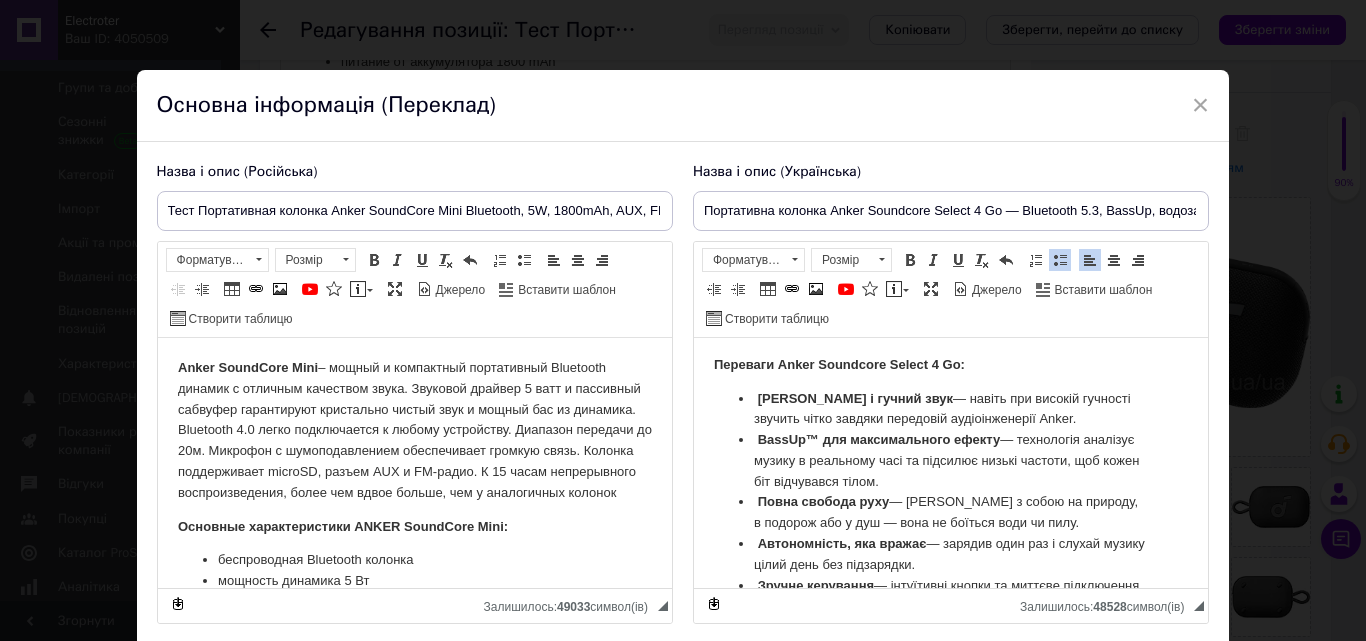 scroll, scrollTop: 789, scrollLeft: 0, axis: vertical 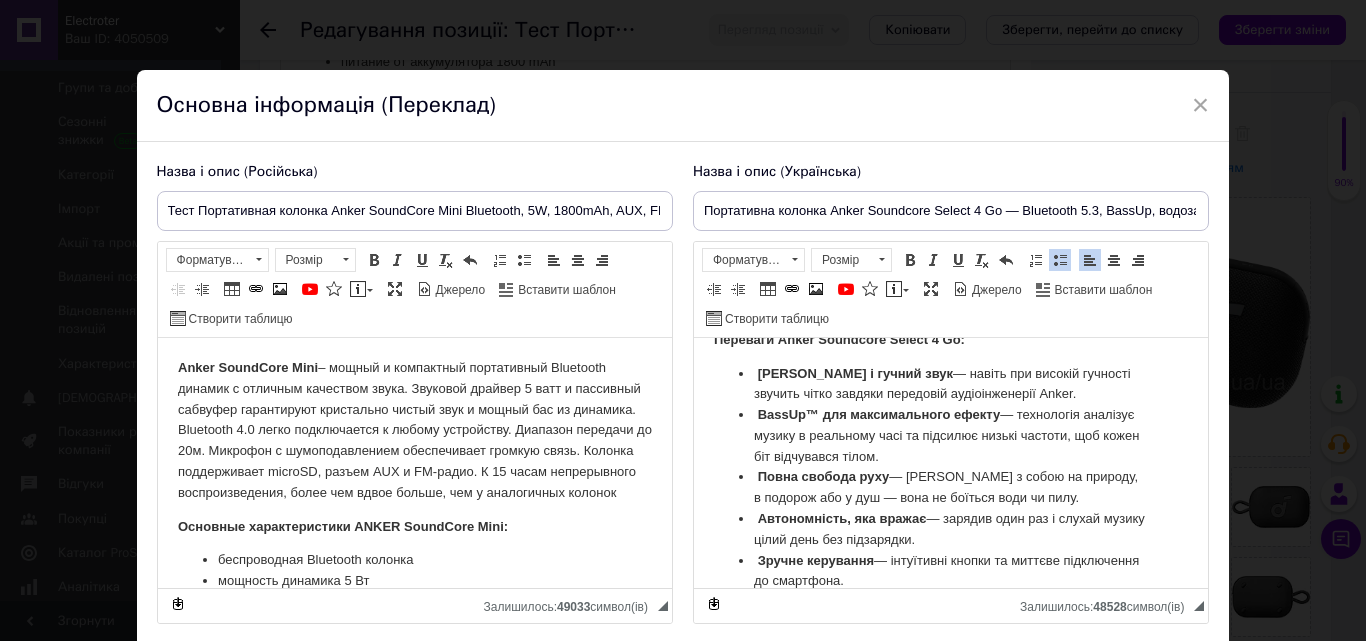click on "Чистий і гучний звук  — навіть при високій гучності звучить чітко завдяки передовій аудіоінженерії Anker." at bounding box center (950, 385) 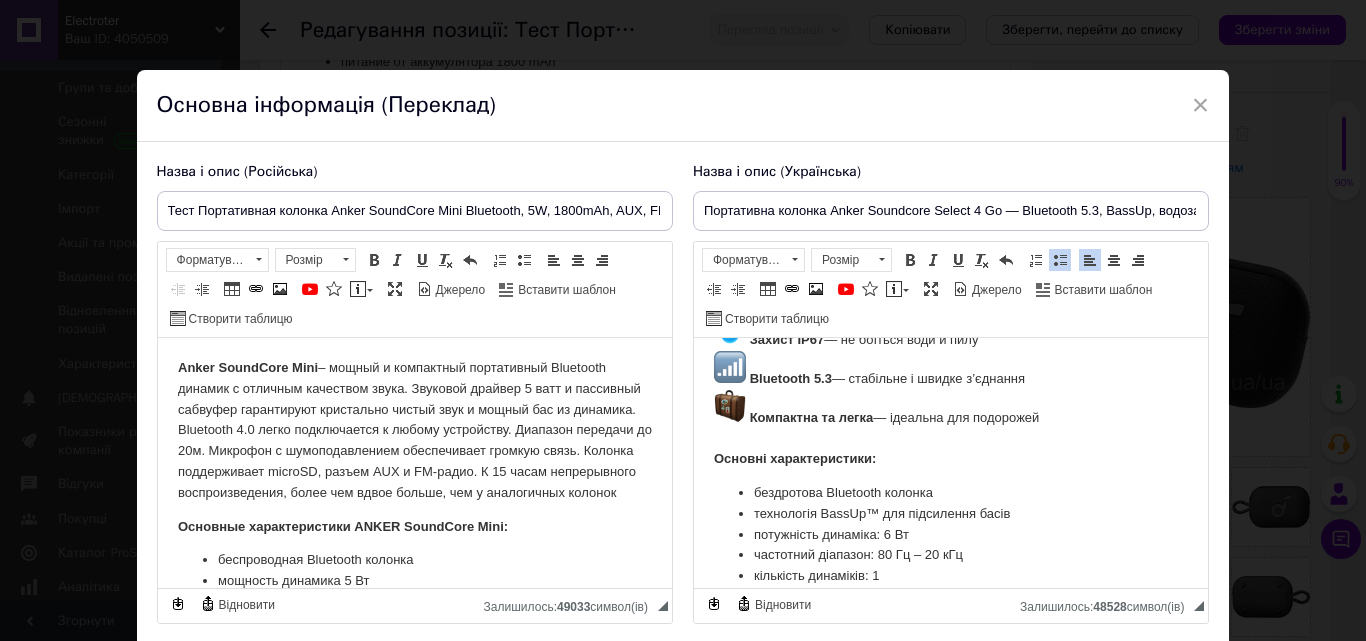 scroll, scrollTop: 289, scrollLeft: 0, axis: vertical 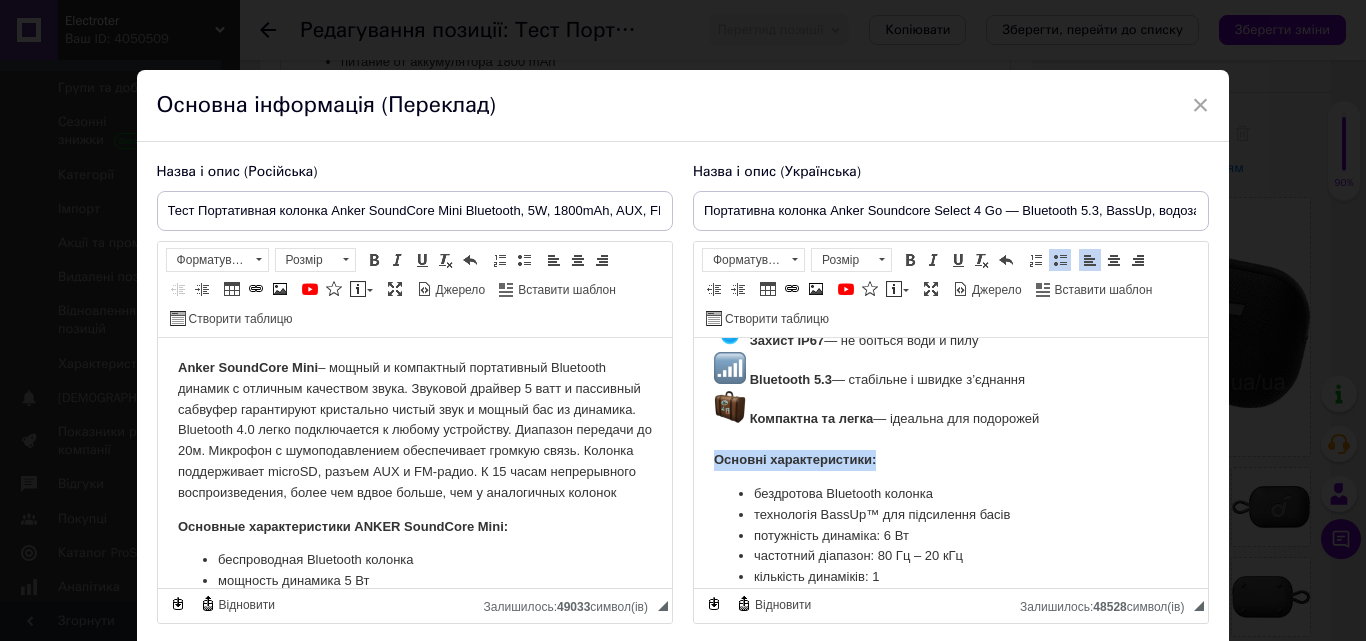 drag, startPoint x: 718, startPoint y: 455, endPoint x: 924, endPoint y: 457, distance: 206.0097 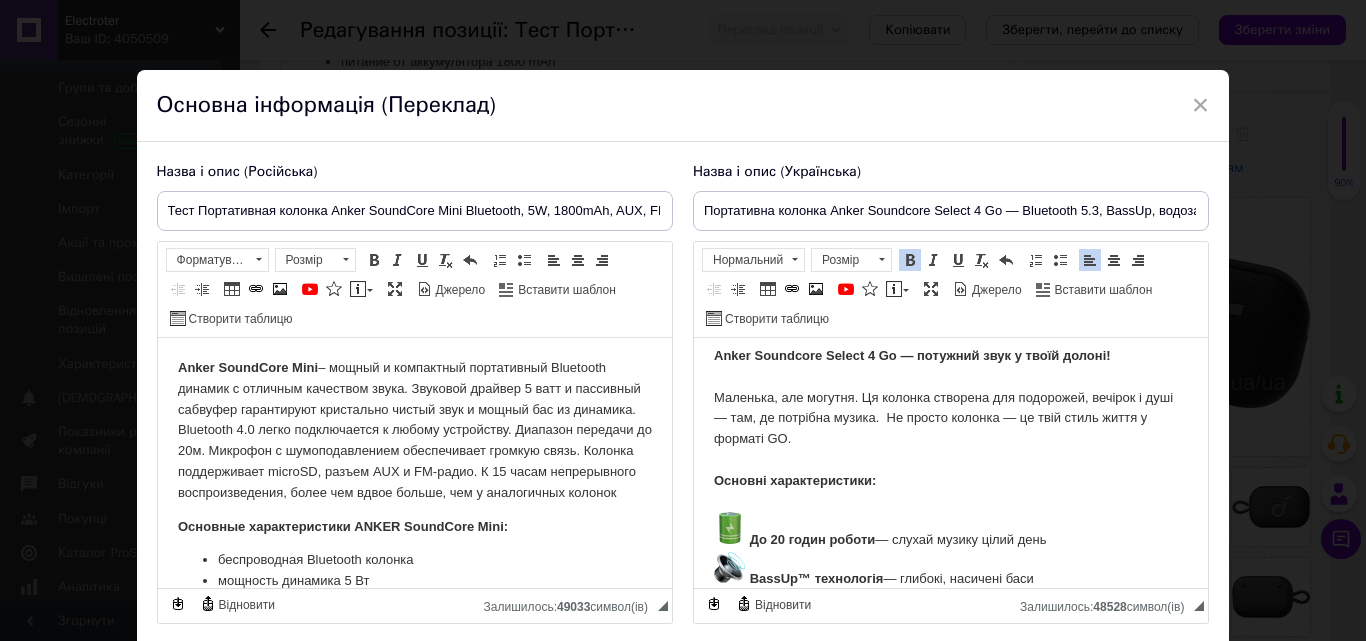 scroll, scrollTop: 0, scrollLeft: 0, axis: both 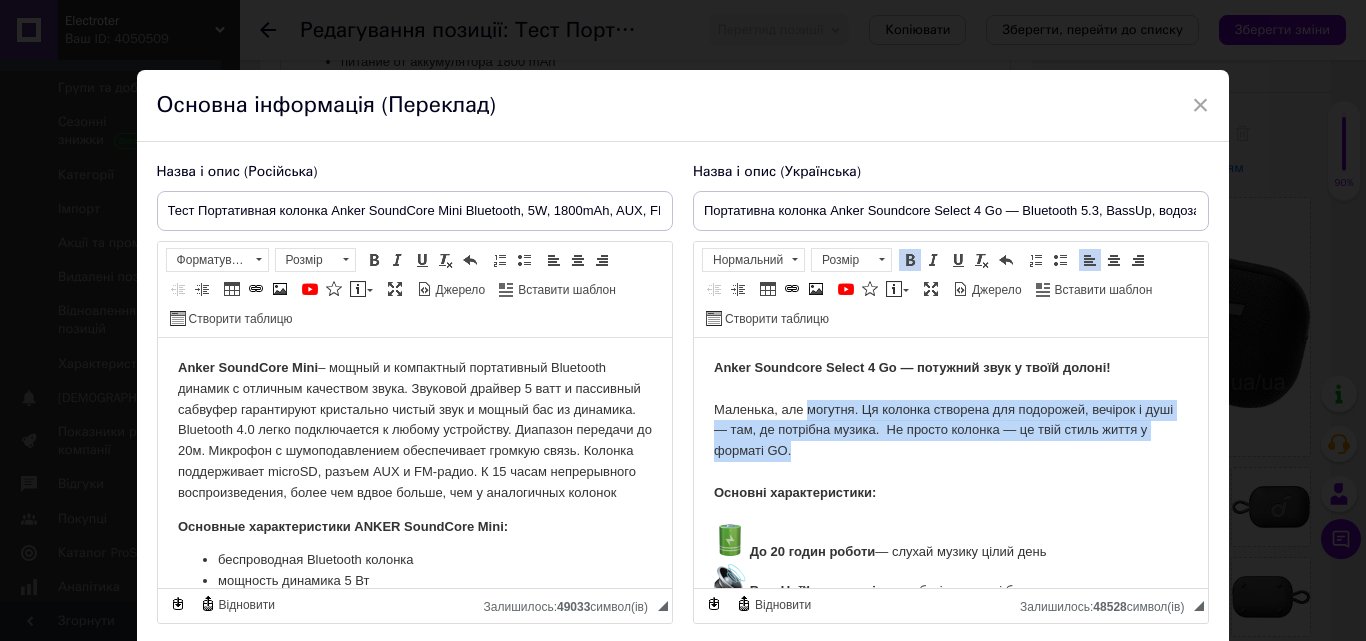 drag, startPoint x: 808, startPoint y: 401, endPoint x: 890, endPoint y: 447, distance: 94.02127 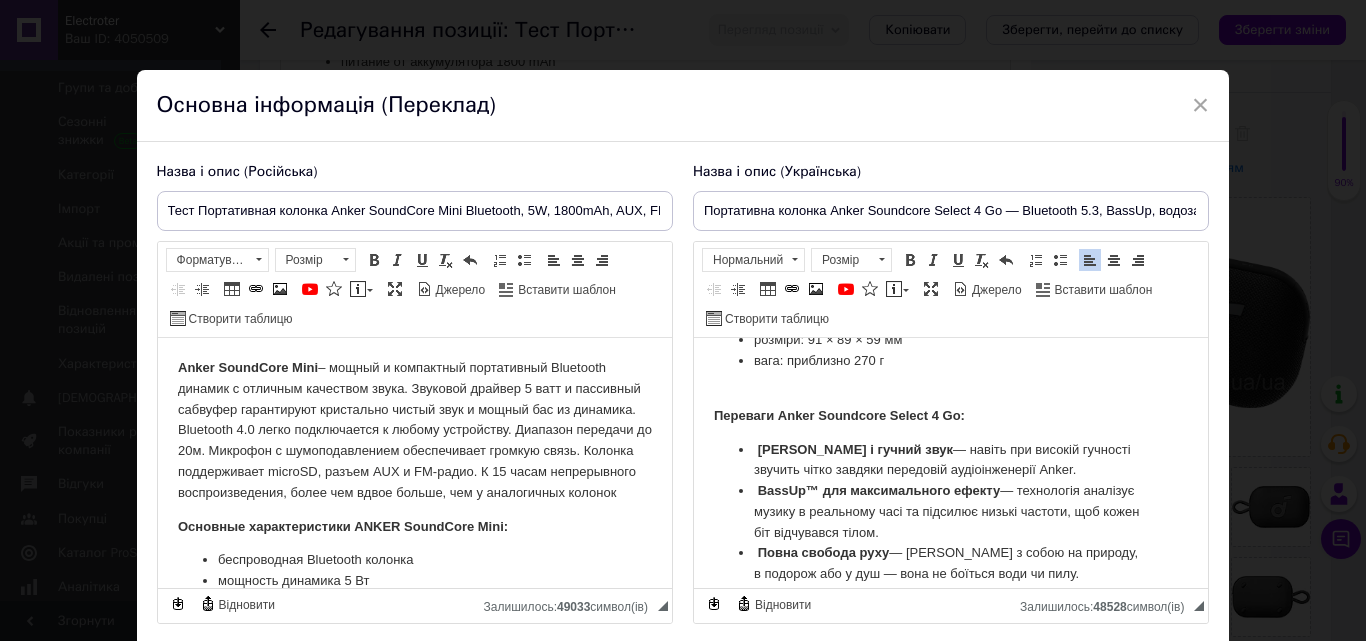 scroll, scrollTop: 689, scrollLeft: 0, axis: vertical 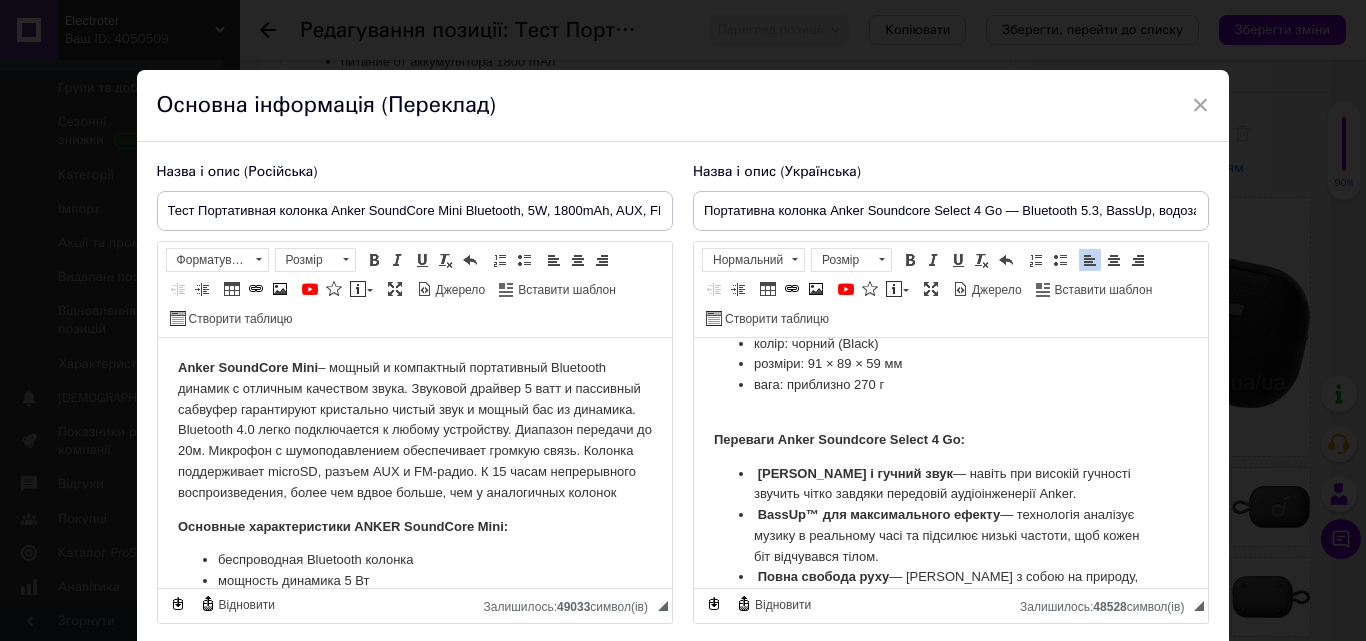drag, startPoint x: 751, startPoint y: 471, endPoint x: 1080, endPoint y: 496, distance: 329.9485 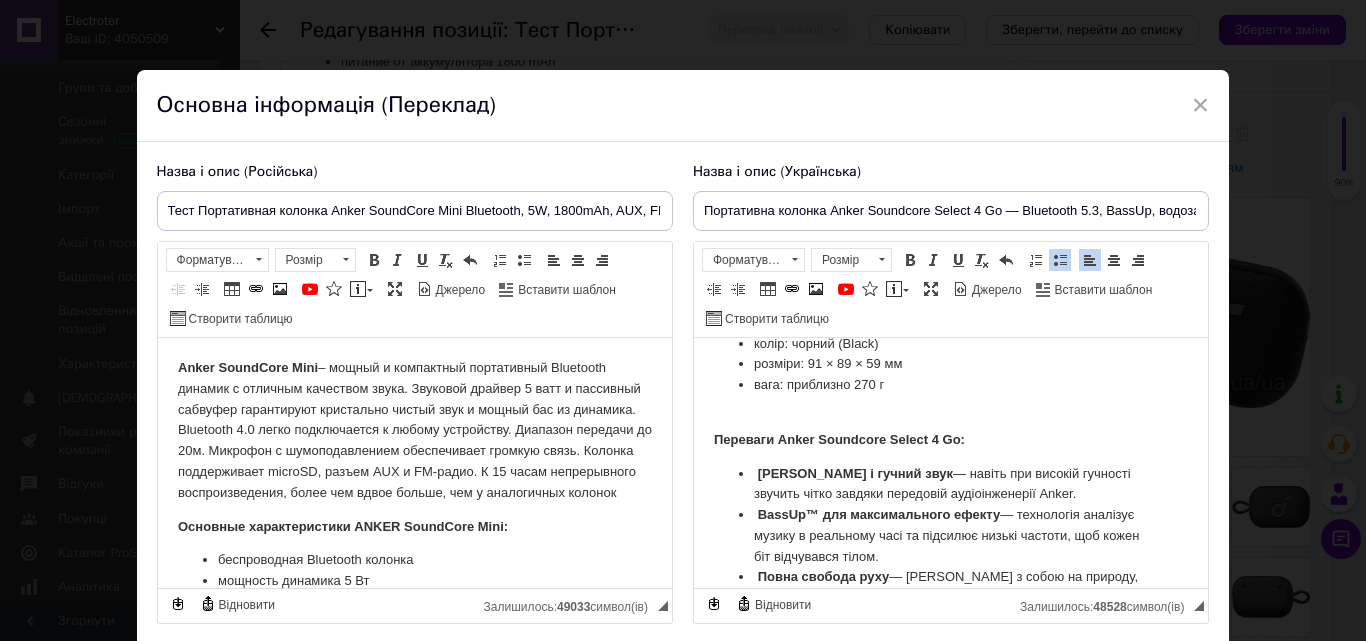 click on "Чистий і гучний звук  — навіть при високій гучності звучить чітко завдяки передовій аудіоінженерії Anker." at bounding box center (950, 485) 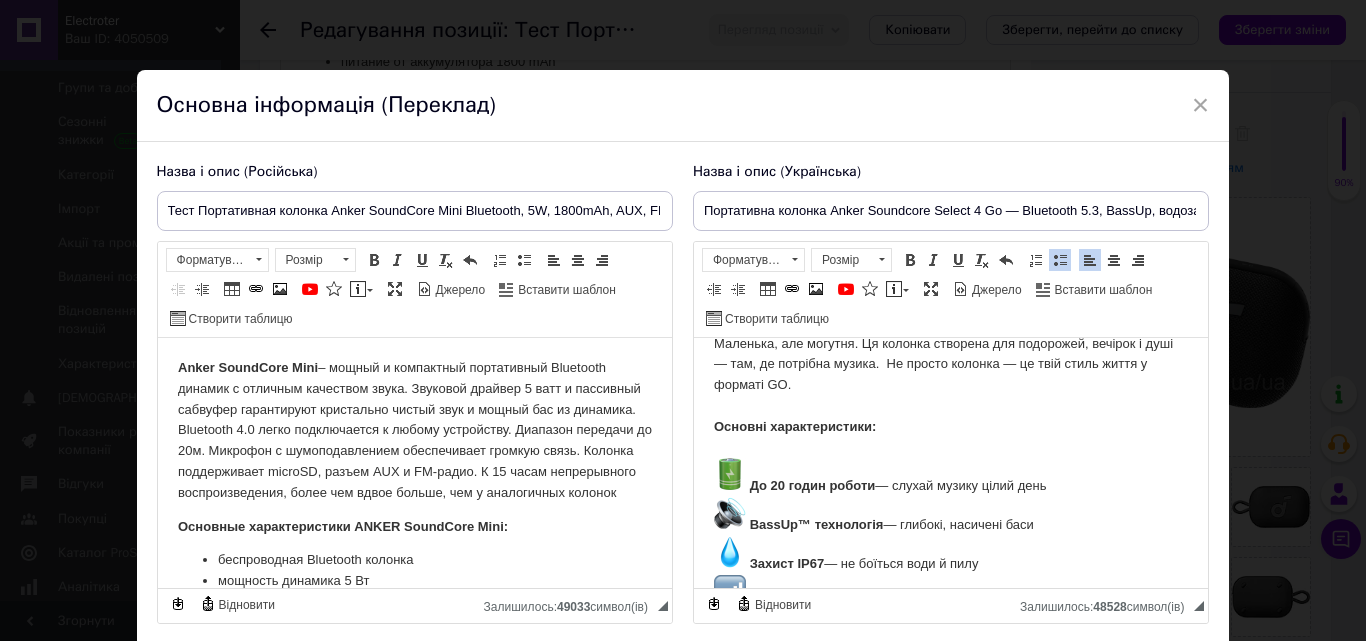 scroll, scrollTop: 0, scrollLeft: 0, axis: both 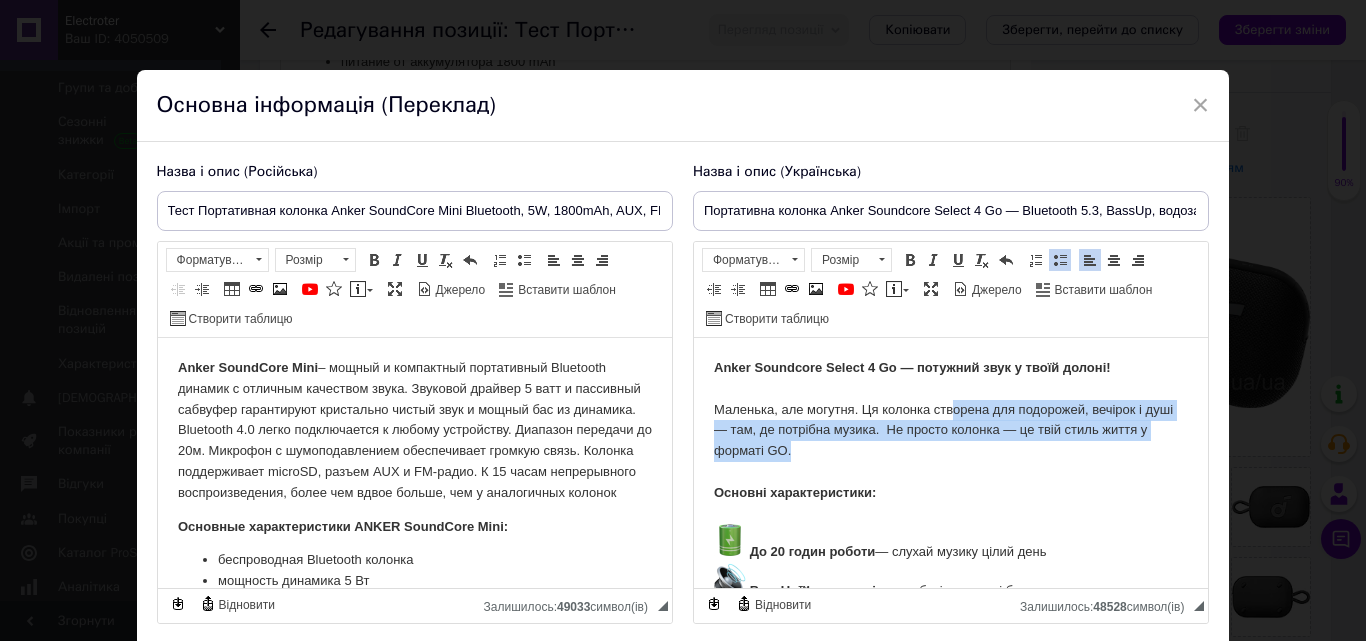 drag, startPoint x: 955, startPoint y: 411, endPoint x: 1006, endPoint y: 442, distance: 59.682495 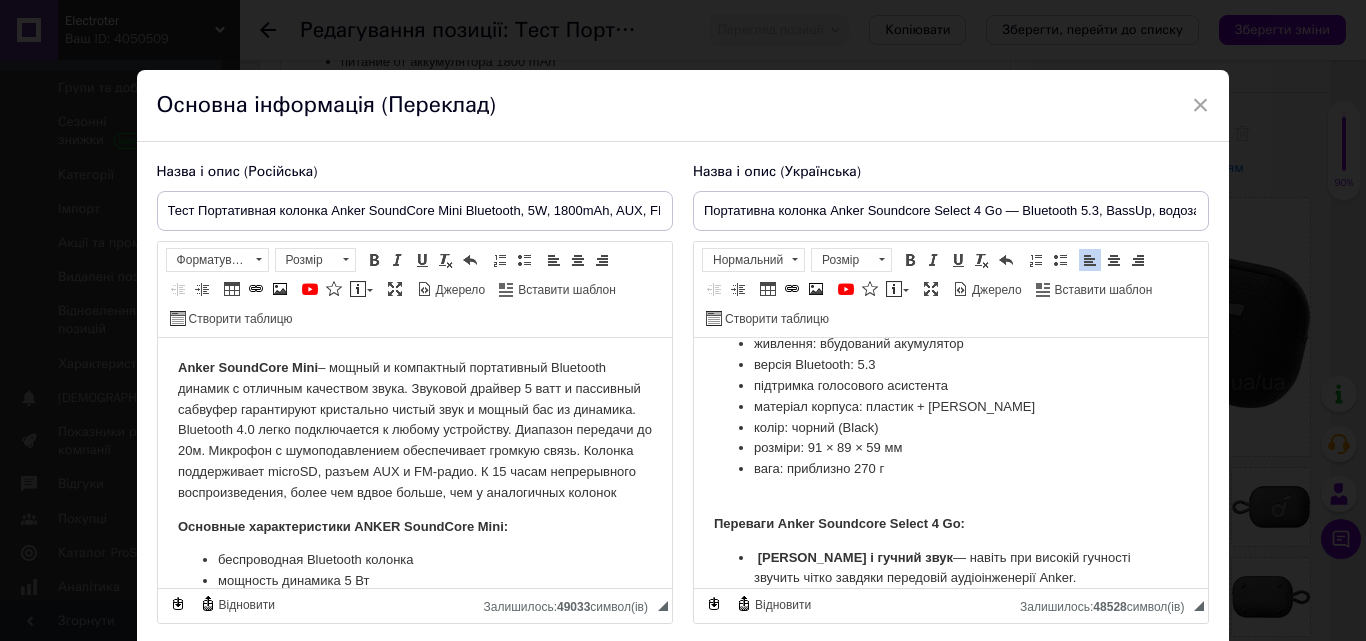 scroll, scrollTop: 600, scrollLeft: 0, axis: vertical 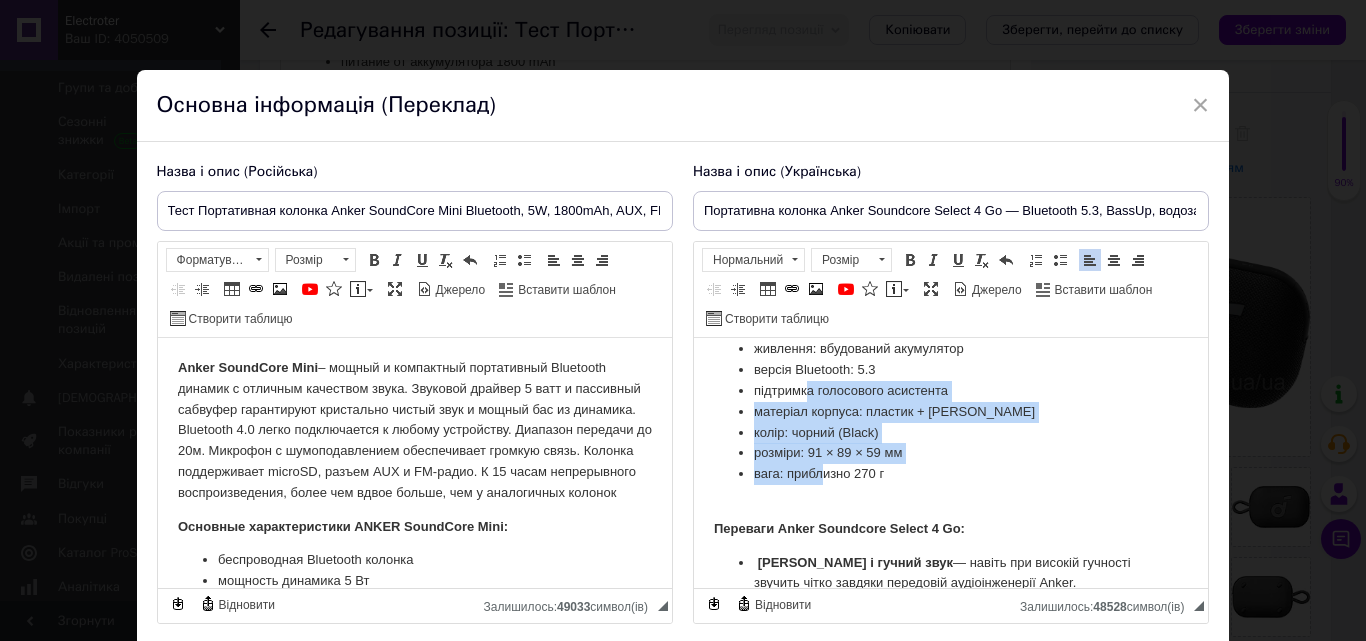 drag, startPoint x: 803, startPoint y: 381, endPoint x: 819, endPoint y: 472, distance: 92.39589 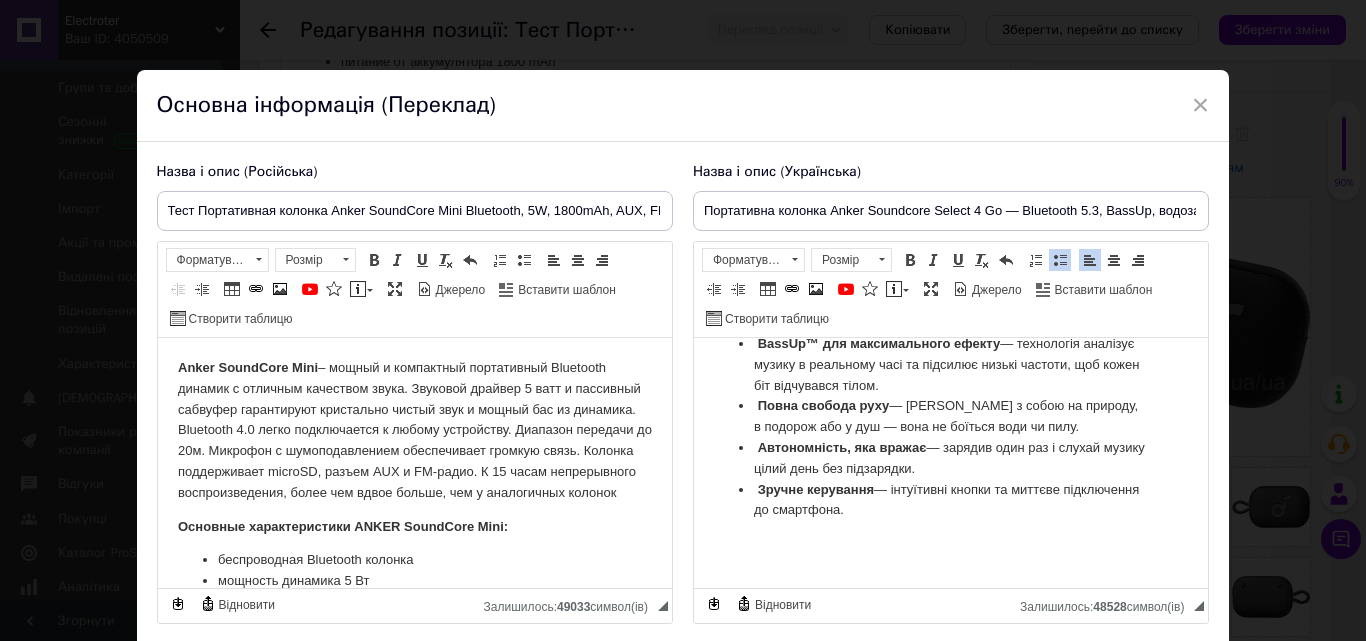 scroll, scrollTop: 889, scrollLeft: 0, axis: vertical 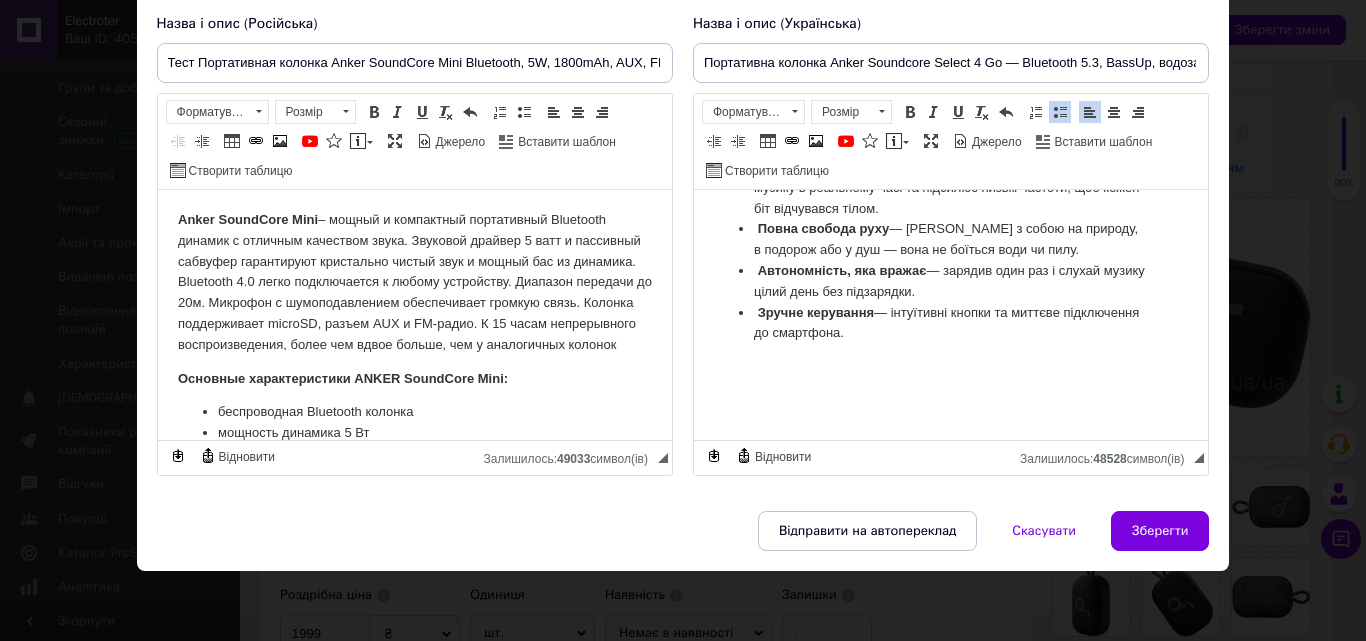 click on "Anker Soundcore Select 4 Go — потужний звук у твоїй долоні! Маленька, але могутня. Ця колонка створена для подорожей, вечірок і душі — там, де потрібна музика.  Не просто колонка — це твій стиль життя у форматі GO. Основні характеристики:   До 20 годин роботи  — слухай музику цілий день   BassUp™ технологія  — глибокі, насичені баси   Захист IP67  — не боїться води й пилу   Bluetooth 5.3  — стабільне і швидке з’єднання   Компактна та легка  — ідеальна для подорожей Основні характеристики: бездротова Bluetooth колонка технологія BassUp™ для підсилення басів потужність динаміка: 6 Вт" at bounding box center [950, -130] 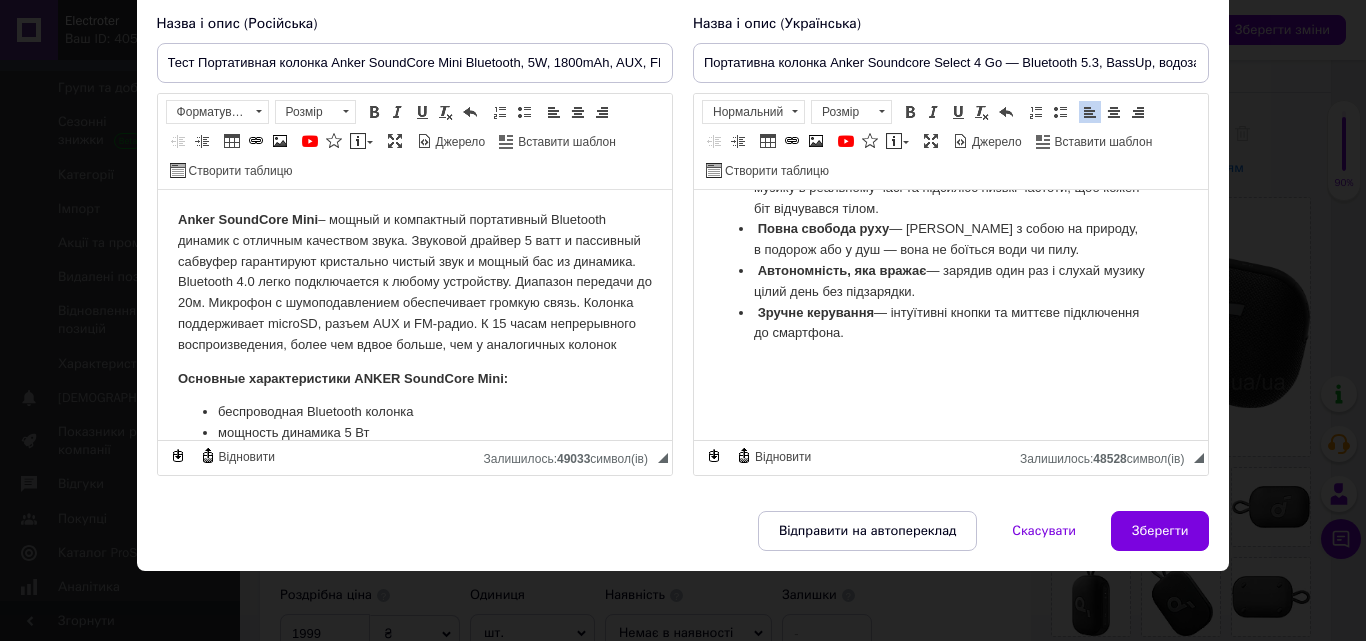 click at bounding box center [950, 388] 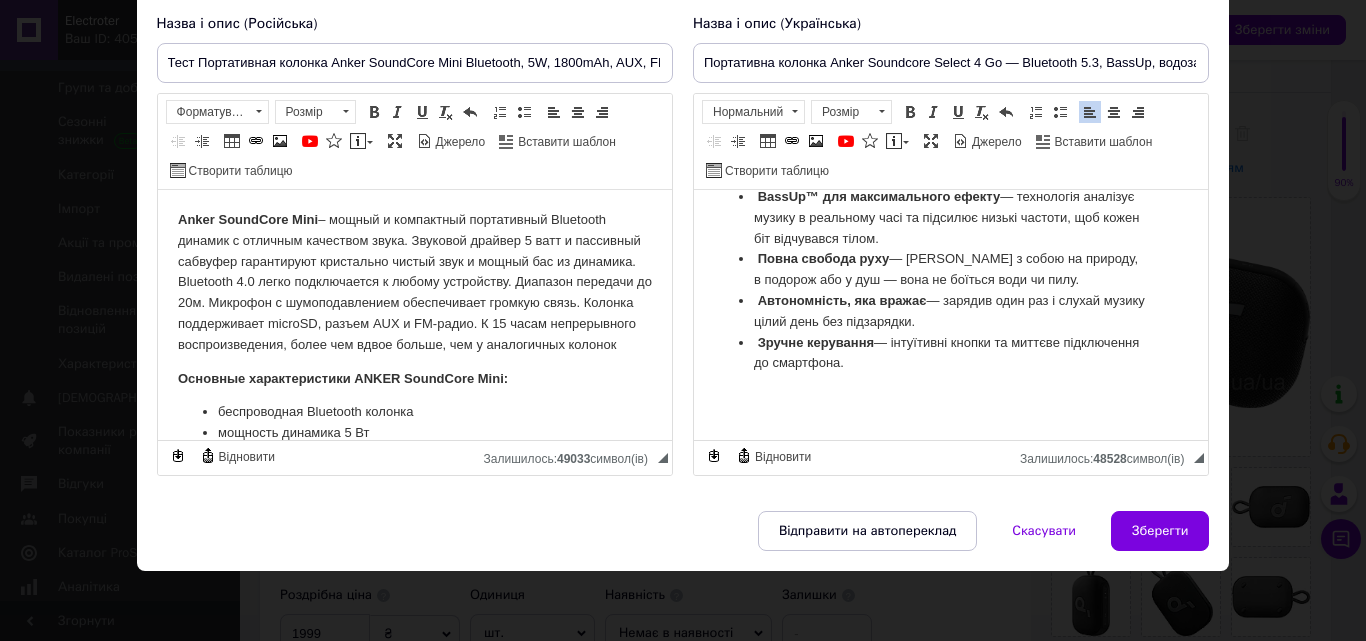 scroll, scrollTop: 889, scrollLeft: 0, axis: vertical 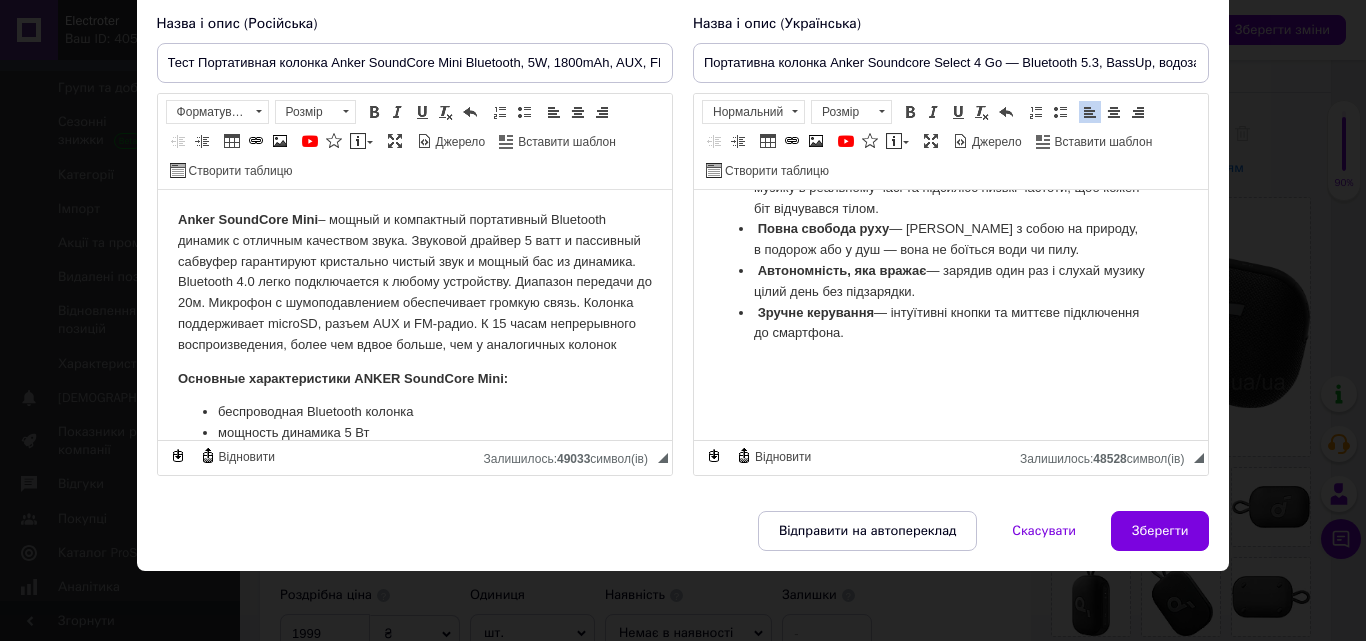 drag, startPoint x: 935, startPoint y: 328, endPoint x: 774, endPoint y: 268, distance: 171.81676 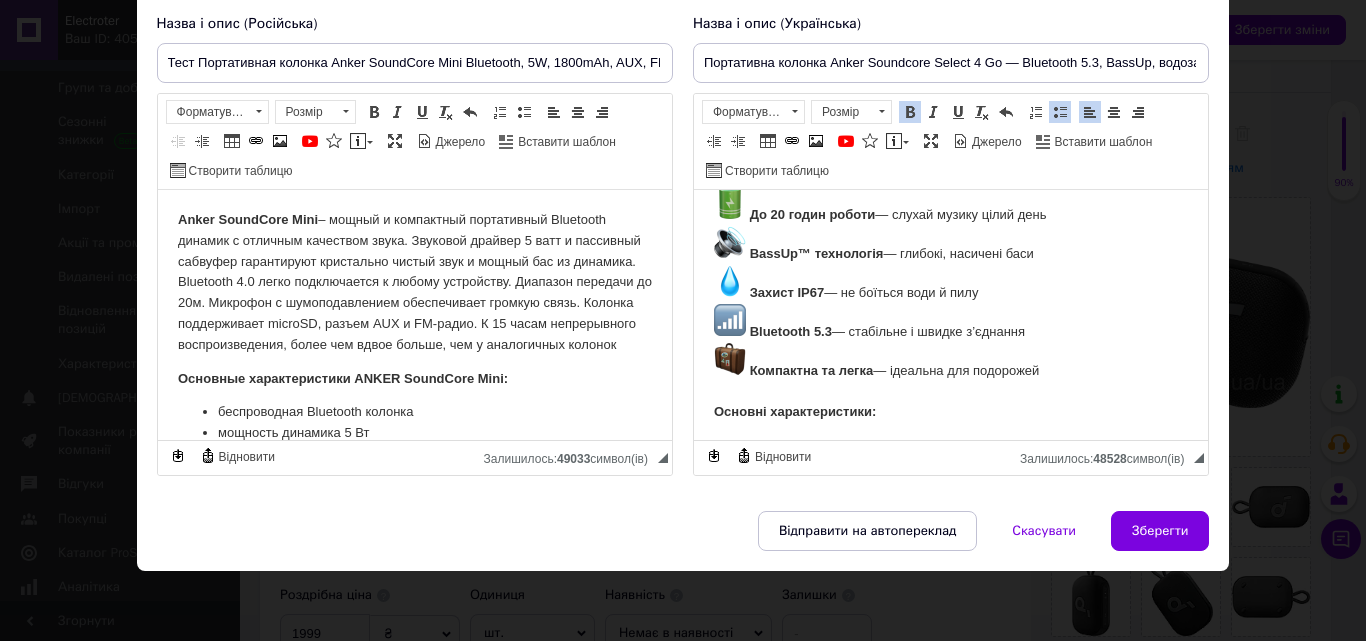 scroll, scrollTop: 89, scrollLeft: 0, axis: vertical 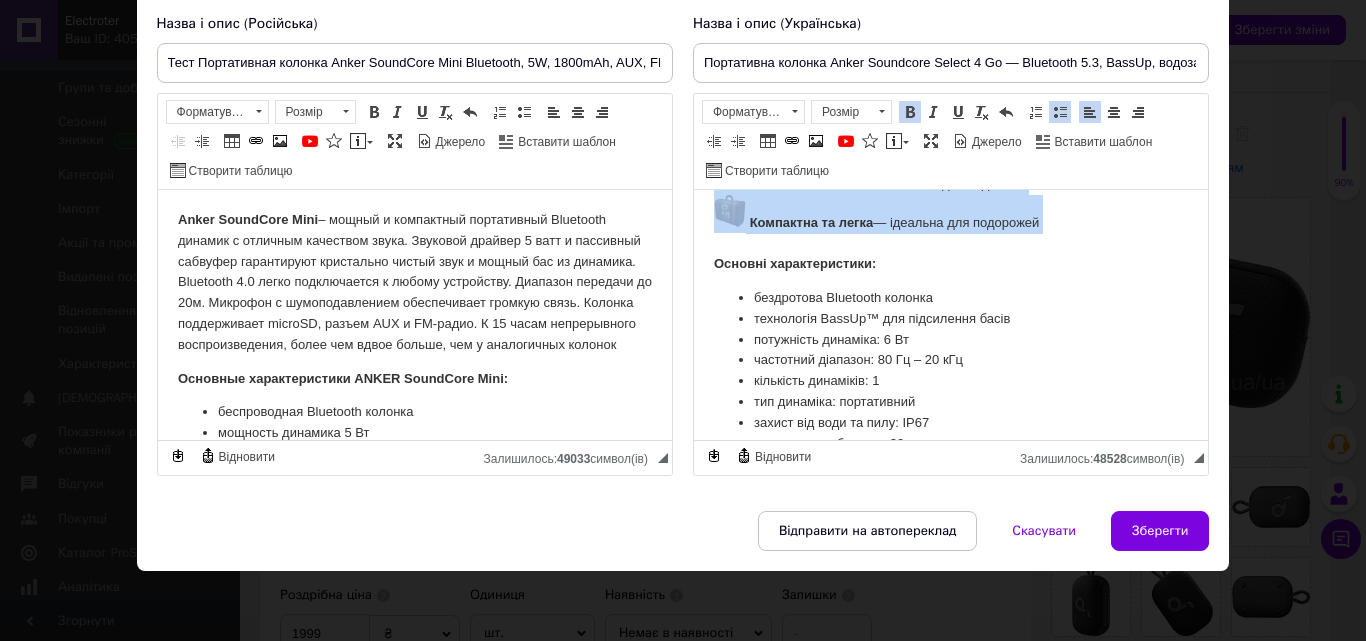 drag, startPoint x: 762, startPoint y: 306, endPoint x: 1074, endPoint y: 233, distance: 320.42627 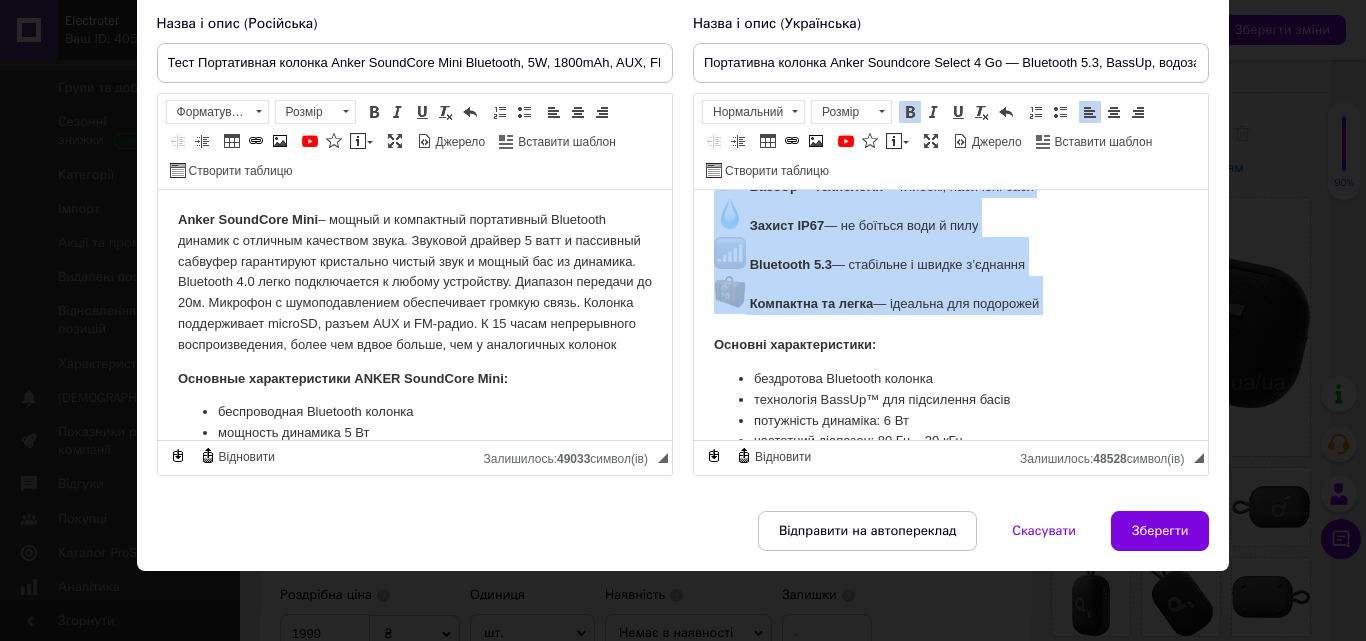 scroll, scrollTop: 137, scrollLeft: 0, axis: vertical 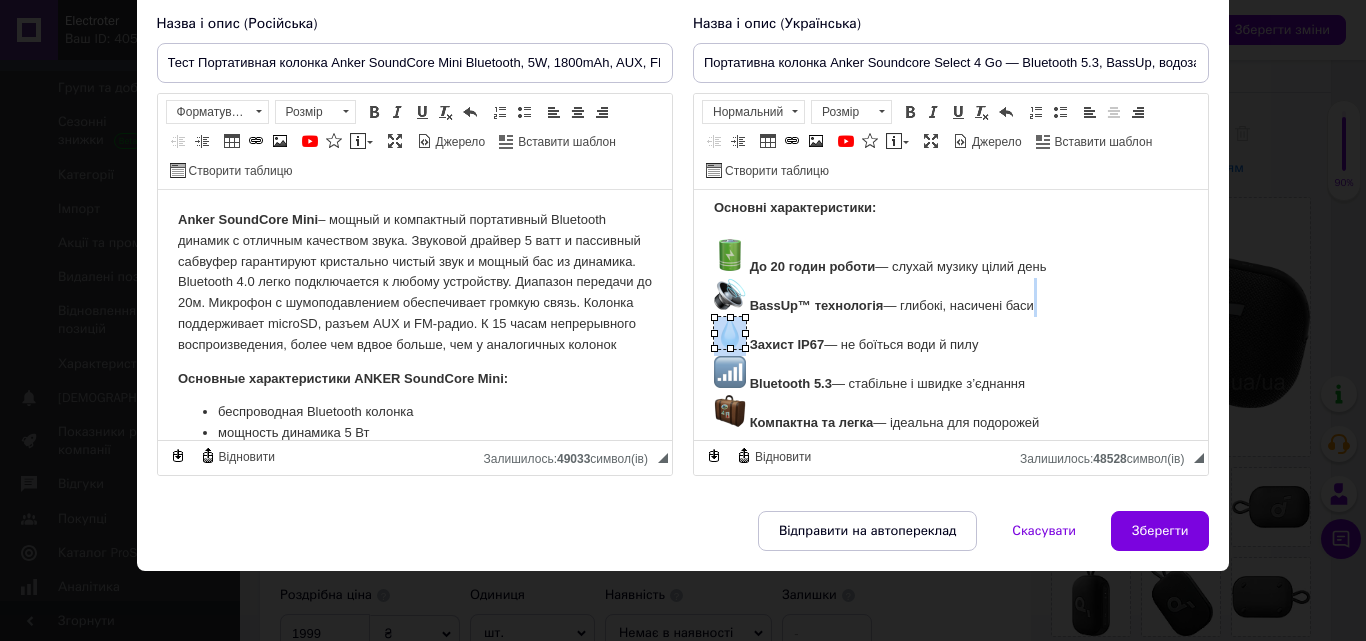 click at bounding box center (729, 333) 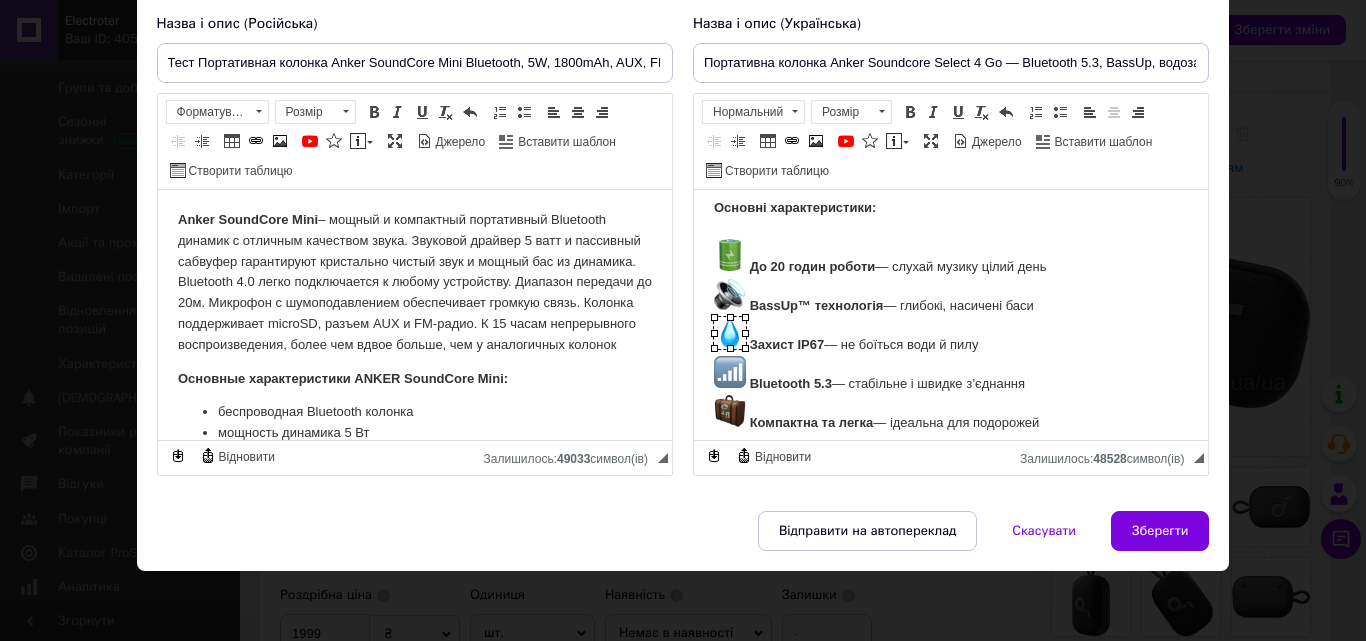 click on "Anker Soundcore Select 4 Go — потужний звук у твоїй долоні! Маленька, але могутня. Ця колонка створена для подорожей, вечірок і душі — там, де потрібна музика.  Не просто колонка — це твій стиль життя у форматі GO. Основні характеристики:   До 20 годин роботи  — слухай музику цілий день   BassUp™ технологія  — глибокі, насичені баси   Захист IP67  — не боїться води й пилу   Bluetooth 5.3  — стабільне і швидке з’єднання   Компактна та легка  — ідеальна для подорожей Основні характеристики:" at bounding box center [950, 274] 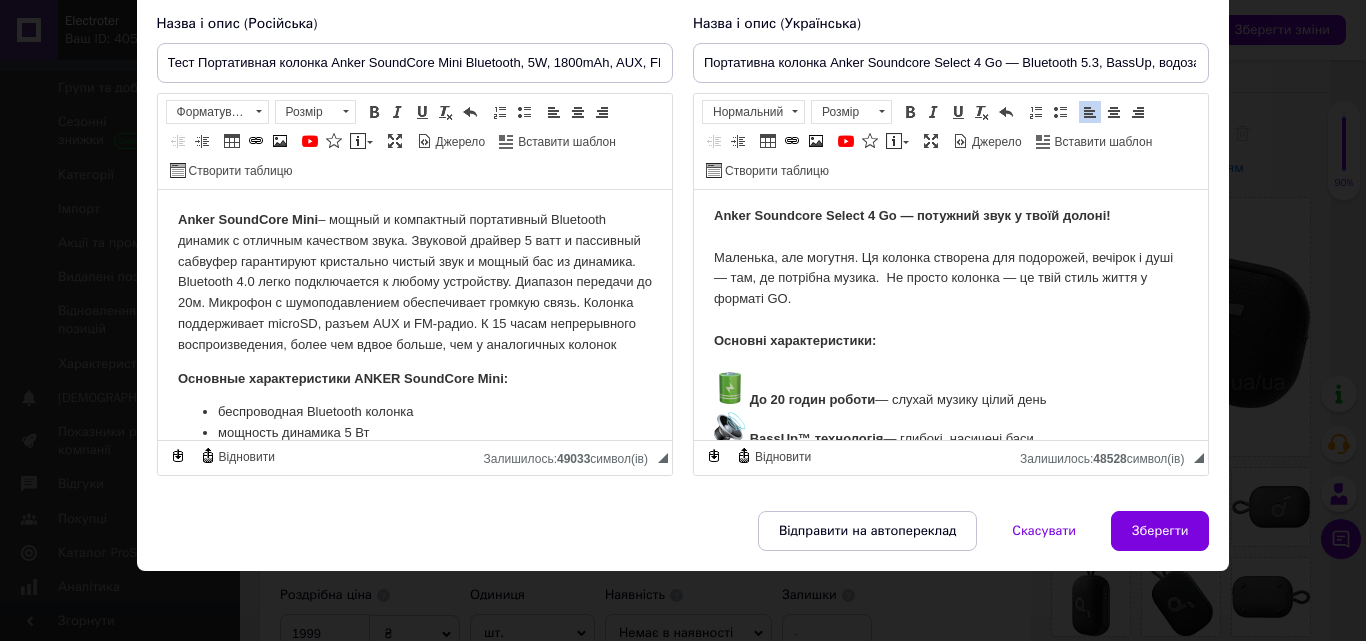 scroll, scrollTop: 0, scrollLeft: 0, axis: both 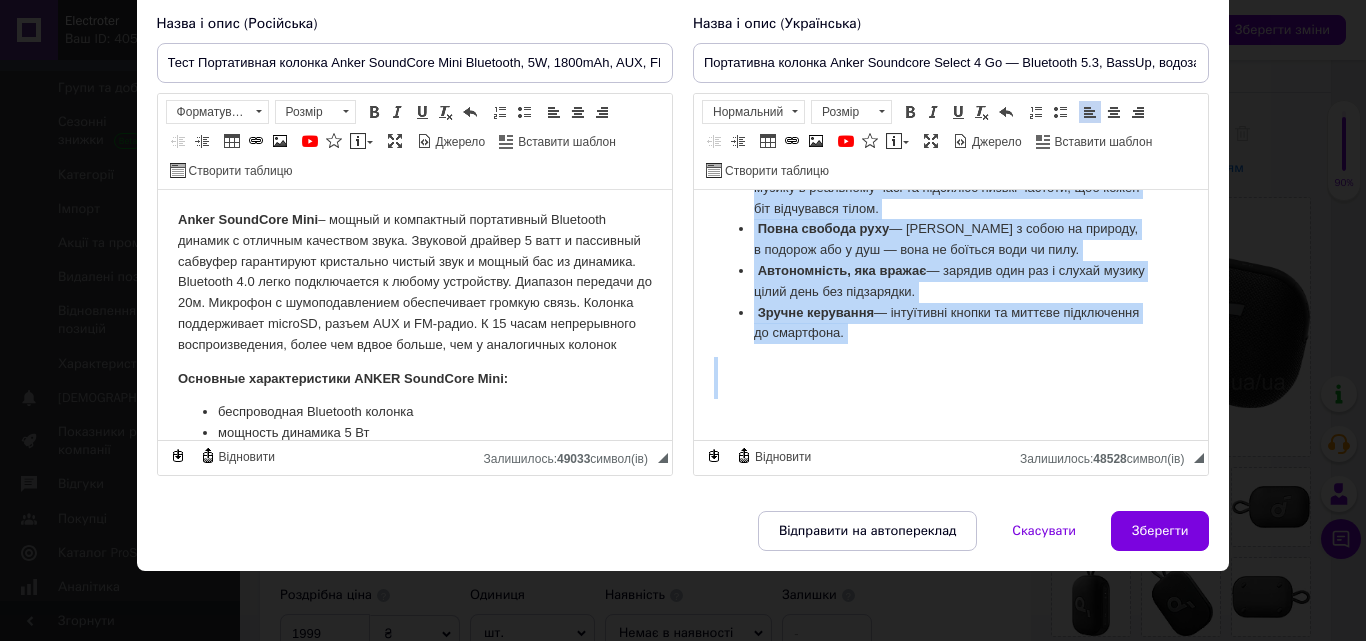 drag, startPoint x: 714, startPoint y: 215, endPoint x: 854, endPoint y: 440, distance: 265 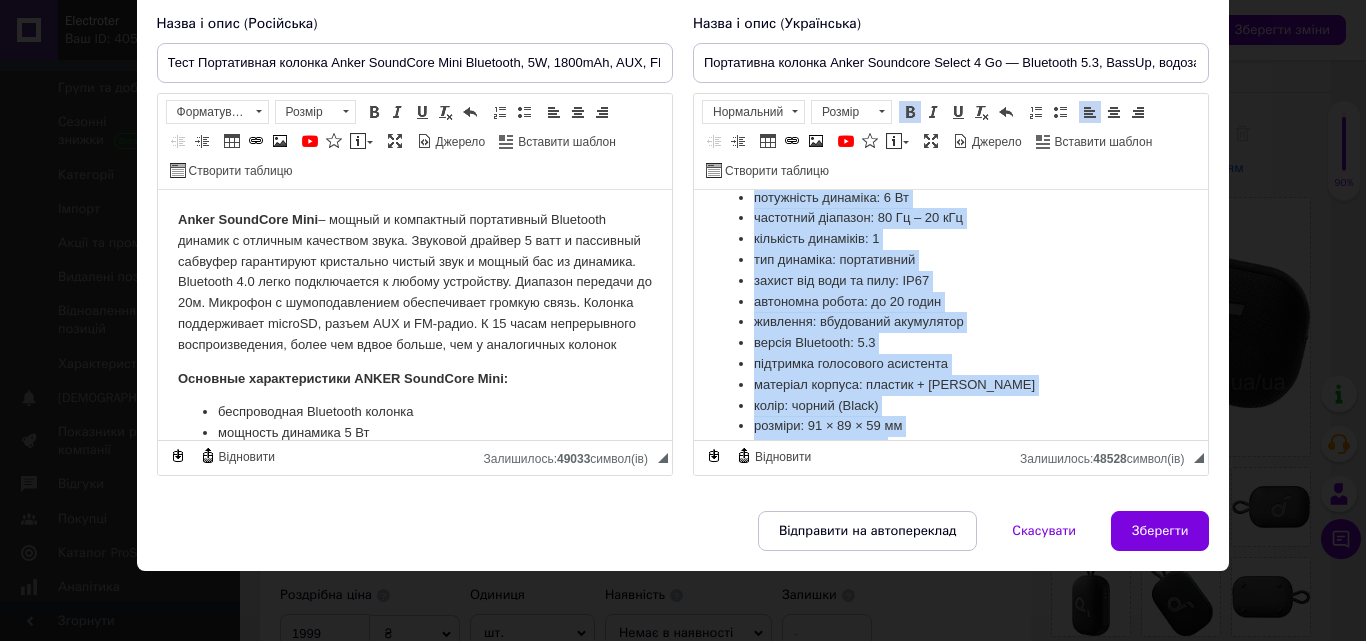 scroll, scrollTop: 89, scrollLeft: 0, axis: vertical 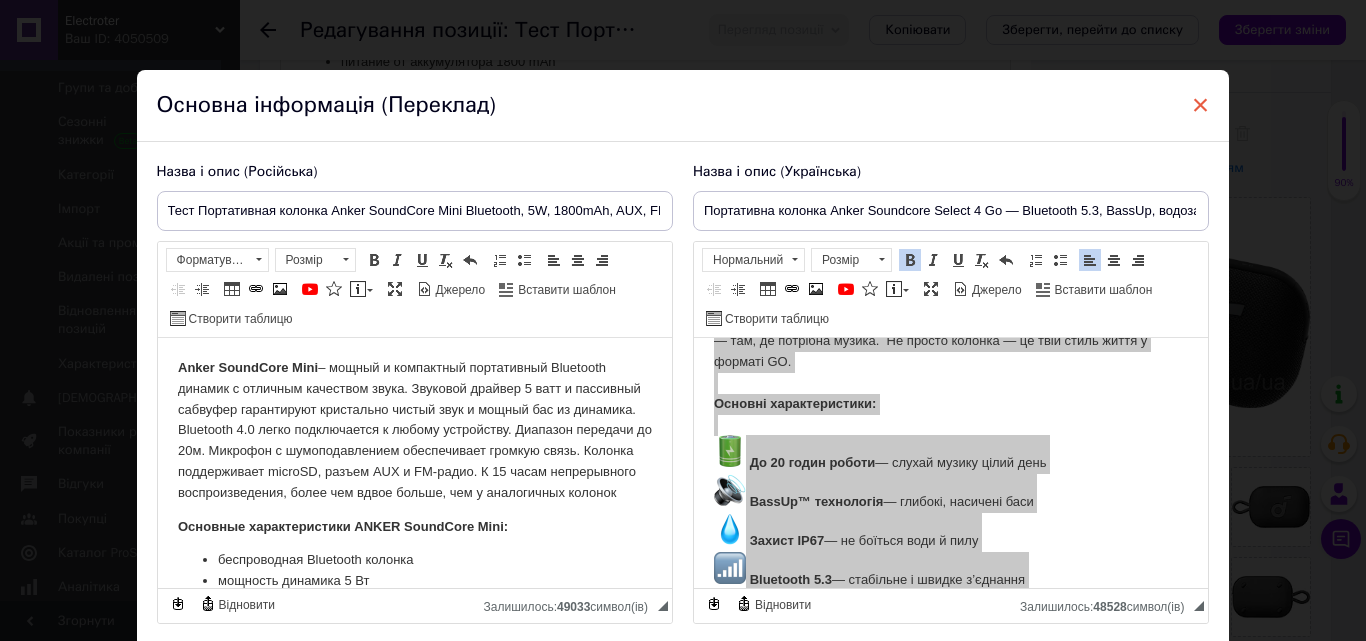 drag, startPoint x: 1193, startPoint y: 101, endPoint x: 613, endPoint y: 41, distance: 583.0952 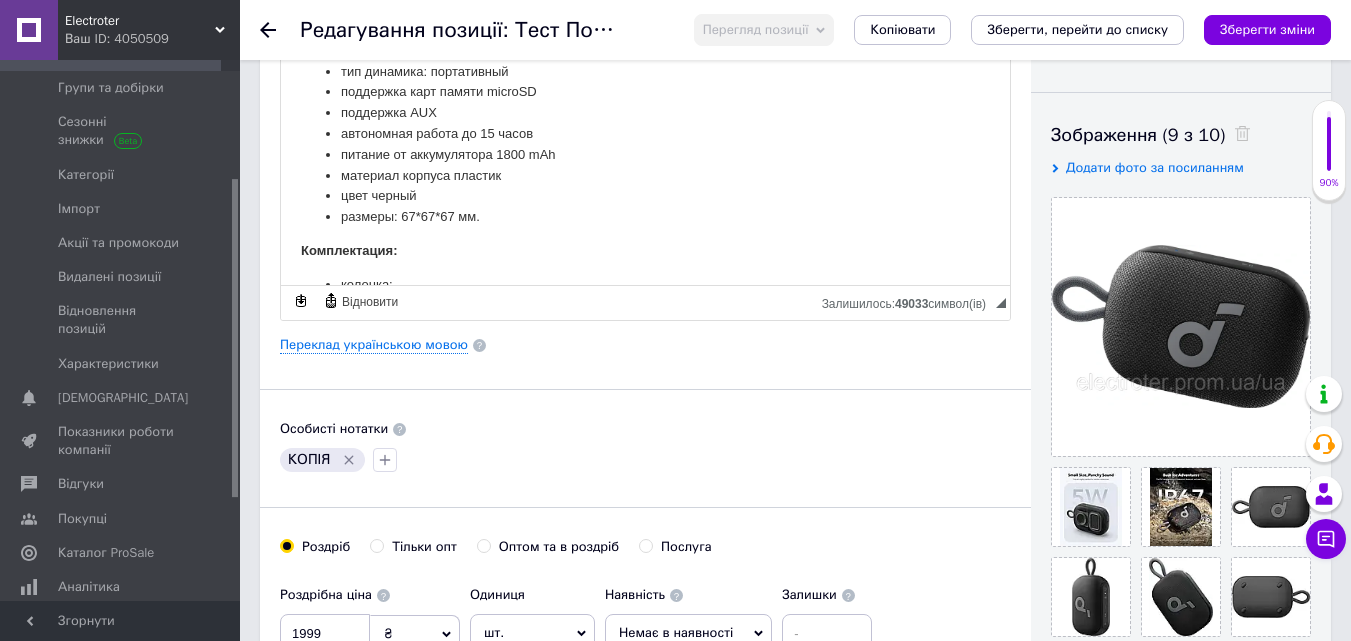 scroll, scrollTop: 162, scrollLeft: 0, axis: vertical 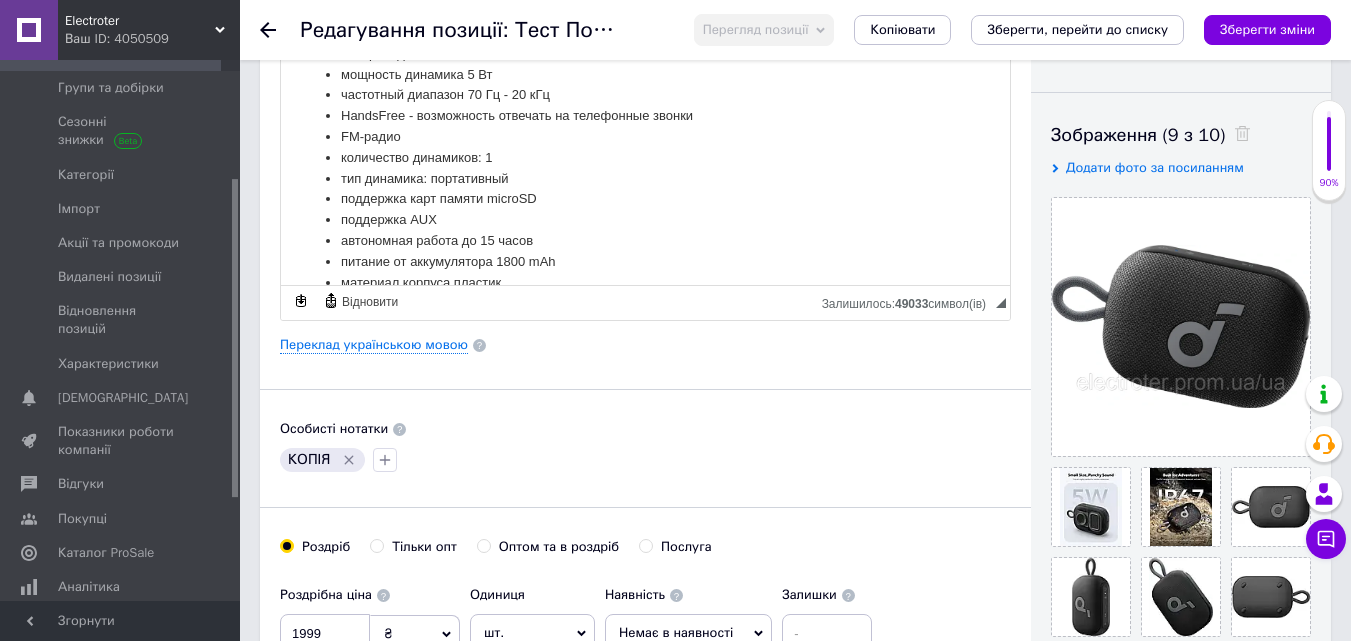 click on "Основна інформація Назва позиції (Російська) ✱ Тест Портативная колонка Anker SoundCore Mini Bluetooth, 5W, 1800mAh, AUX, FM радио, Micro SD Код/Артикул A50007001 Опис (Російська) ✱ Anker SoundCore Mini
Основные характеристики ANKER SoundCore Mini:
беспроводная Bluetooth колонка
мощность динамика 5 Вт
частотный диапазон 70 Гц - 20 кГц
HandsFree - возможность отвечать на телефонные звонки
FM-радио
количество динамиков: 1
тип динамика: портативный
поддержка карт памяти microSD
поддержка AUX
автономная работа до 15 часов
питание от аккумулятора 1800 mAh
материал корпуса пластик
цвет черный" at bounding box center [795, 1474] 